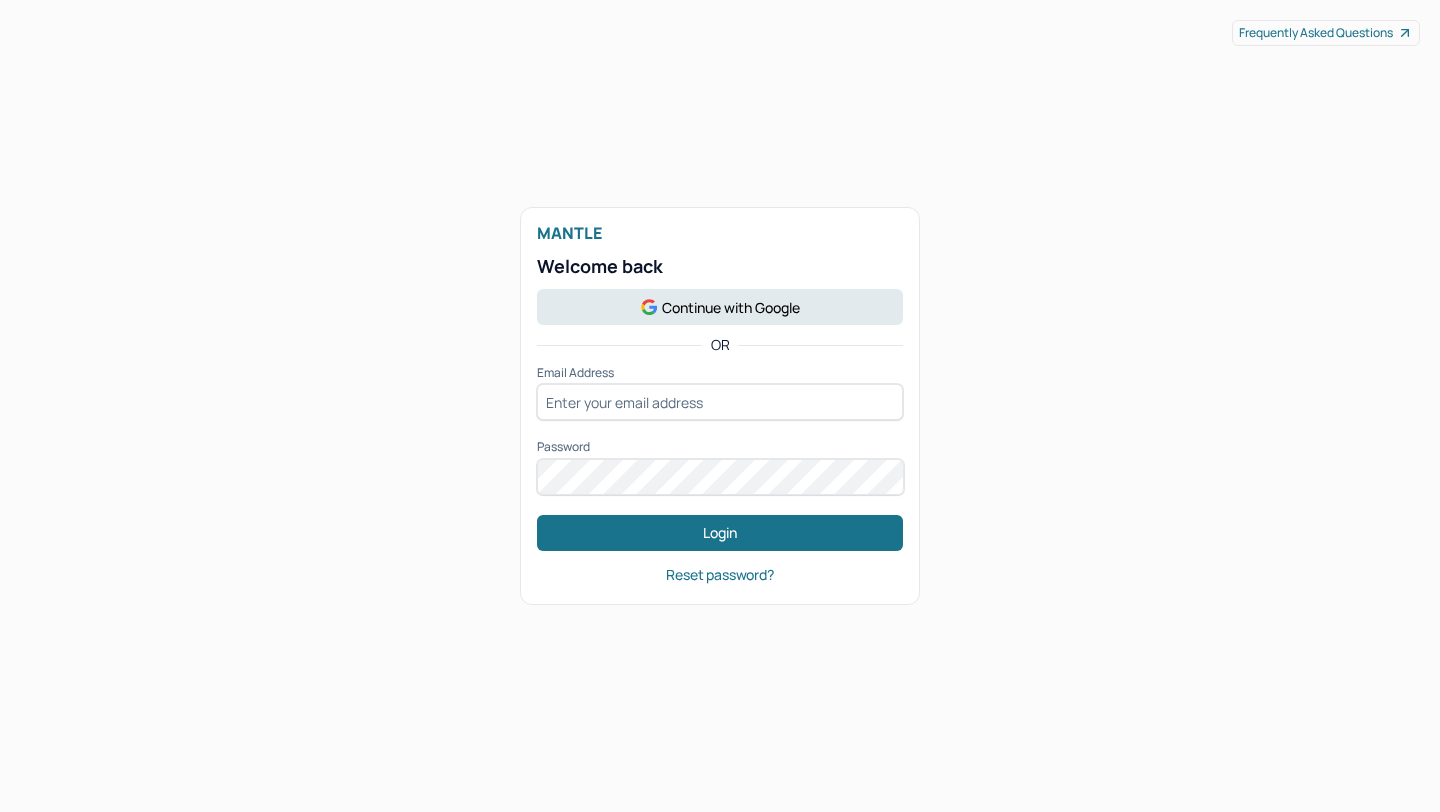 scroll, scrollTop: 0, scrollLeft: 0, axis: both 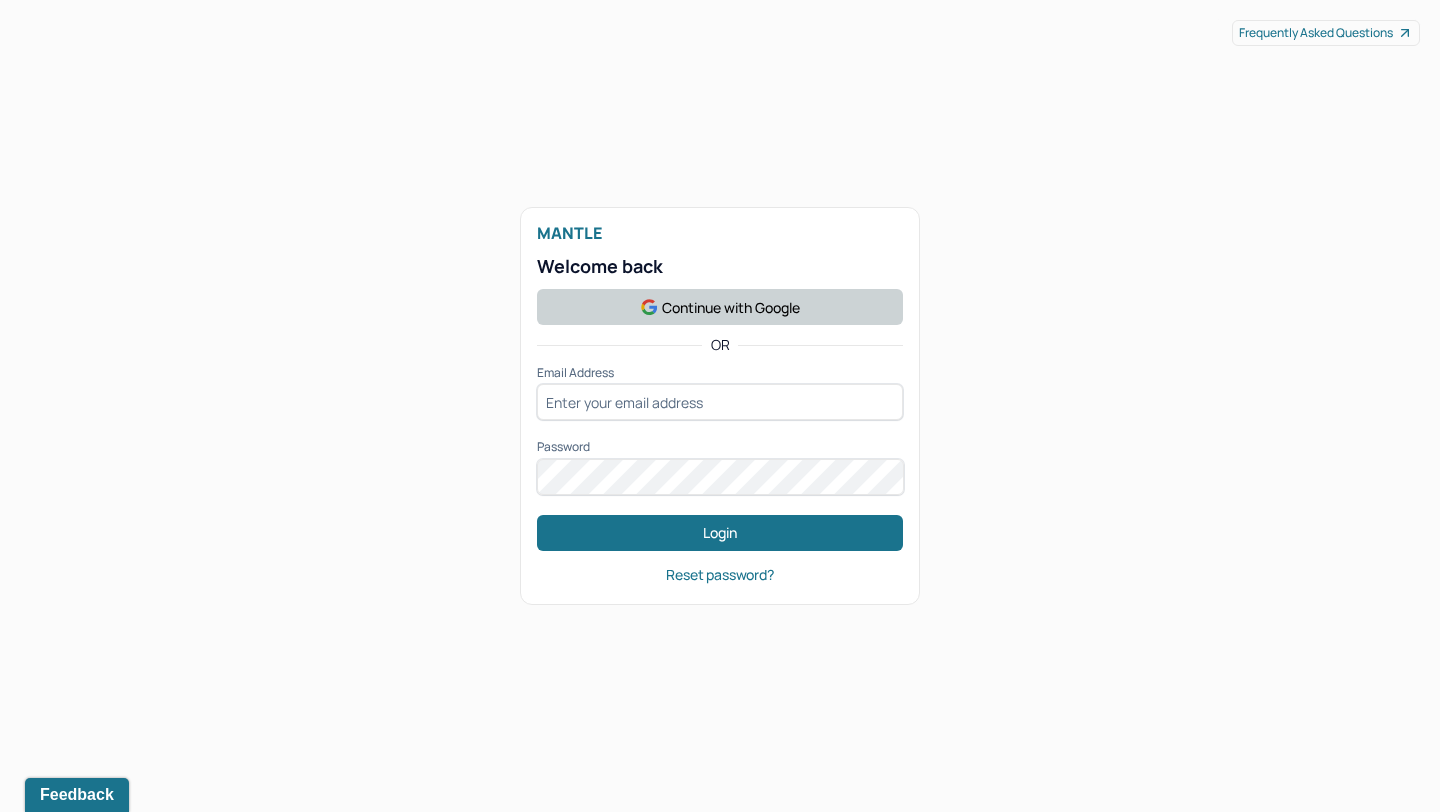 click on "Continue with Google" at bounding box center [720, 307] 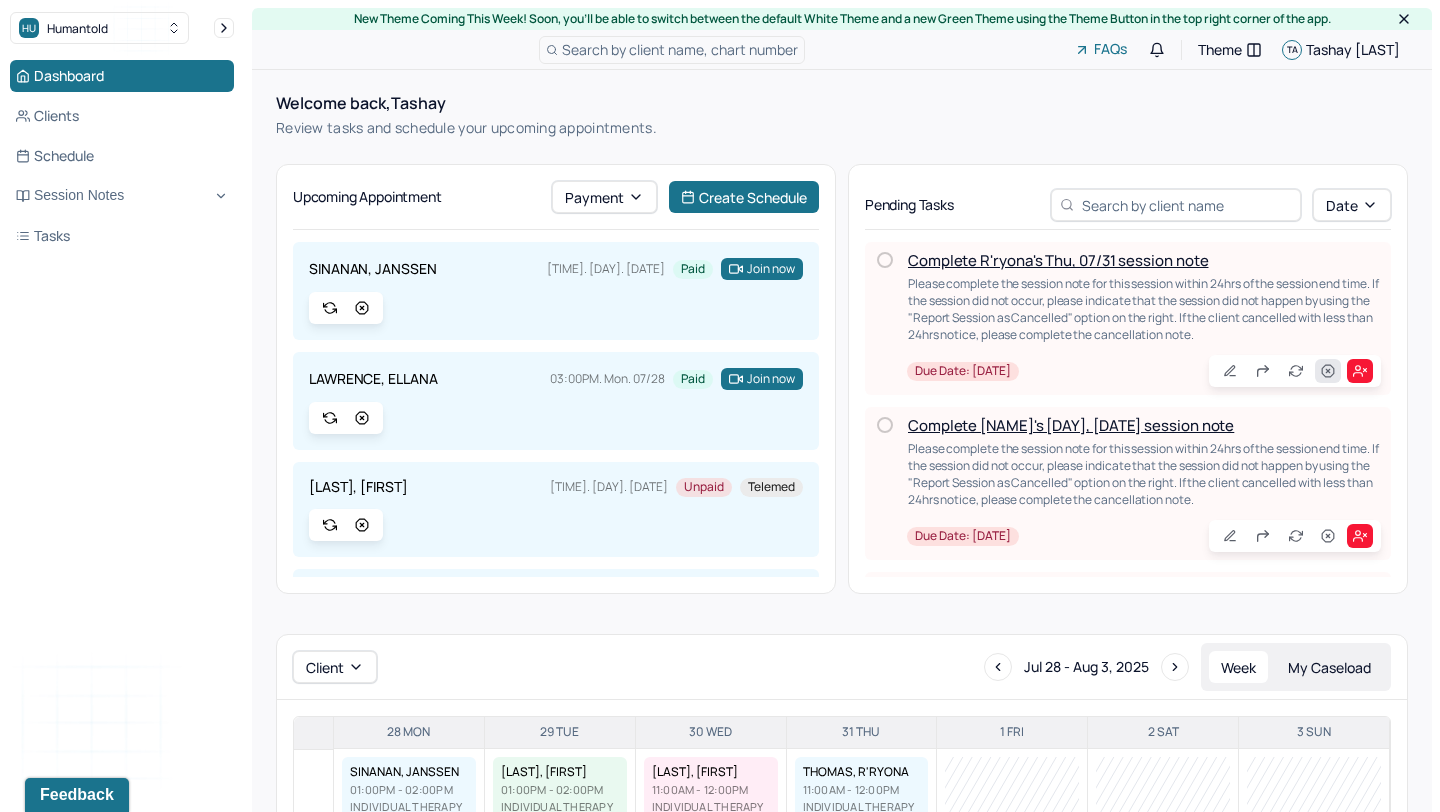 click 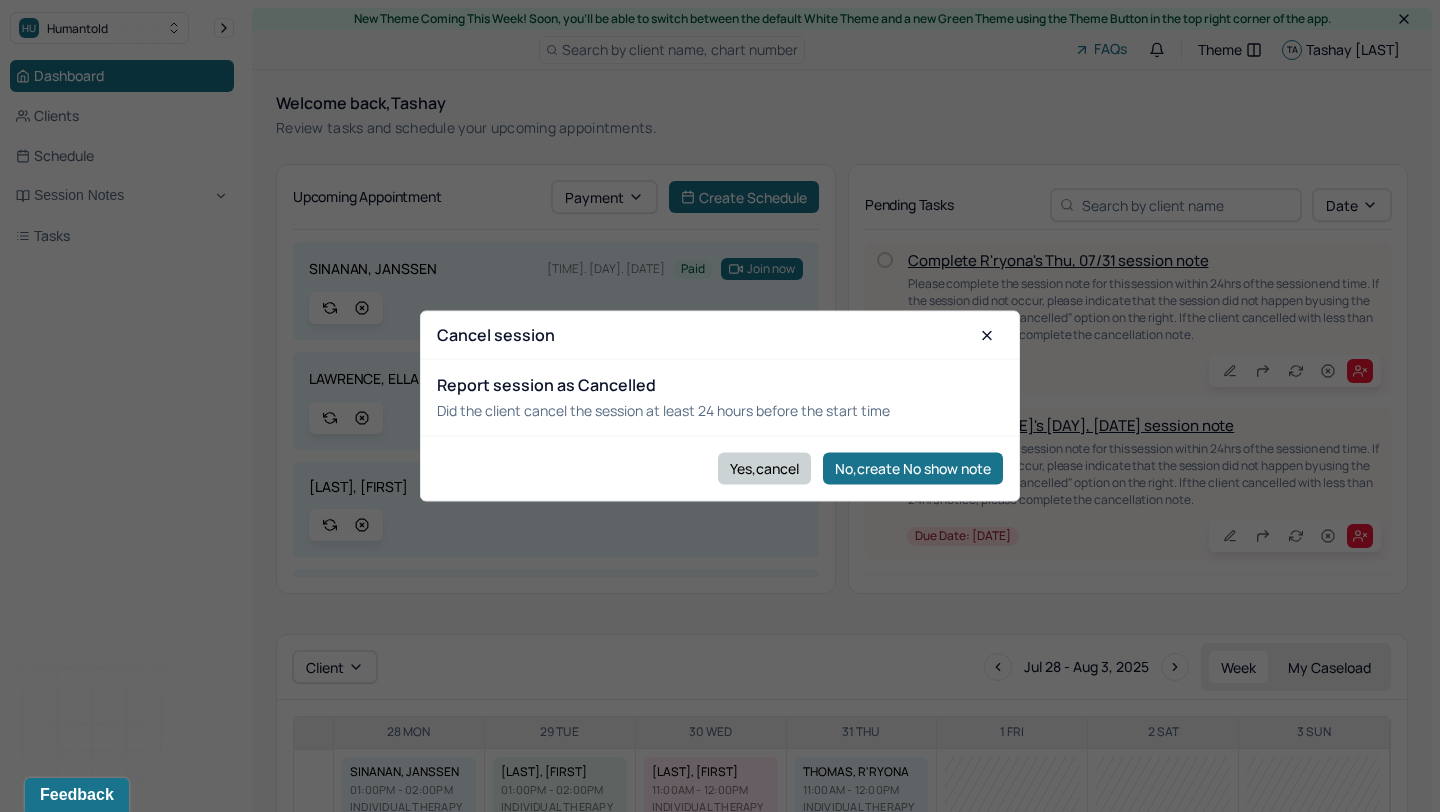 click on "Yes,cancel" at bounding box center (764, 468) 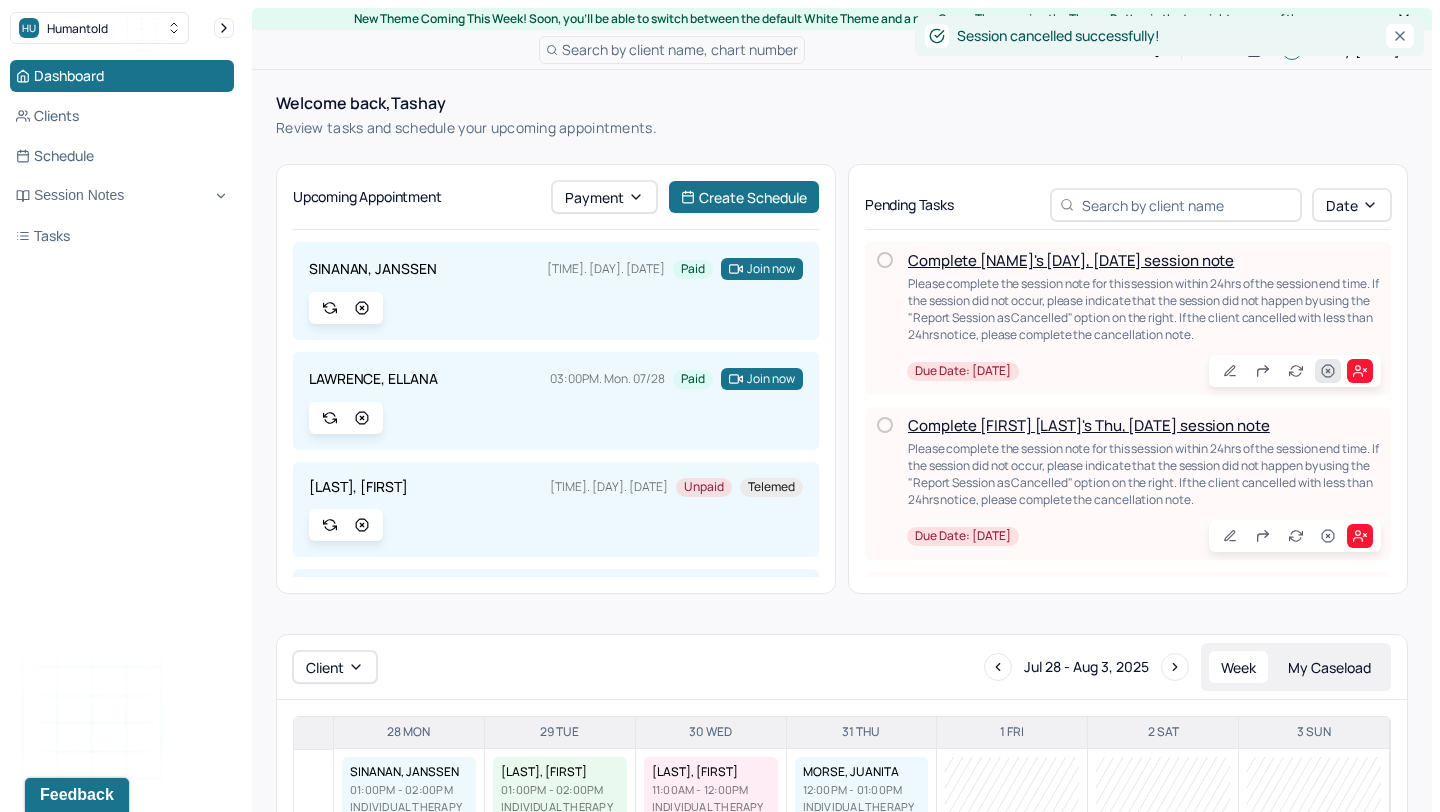 click 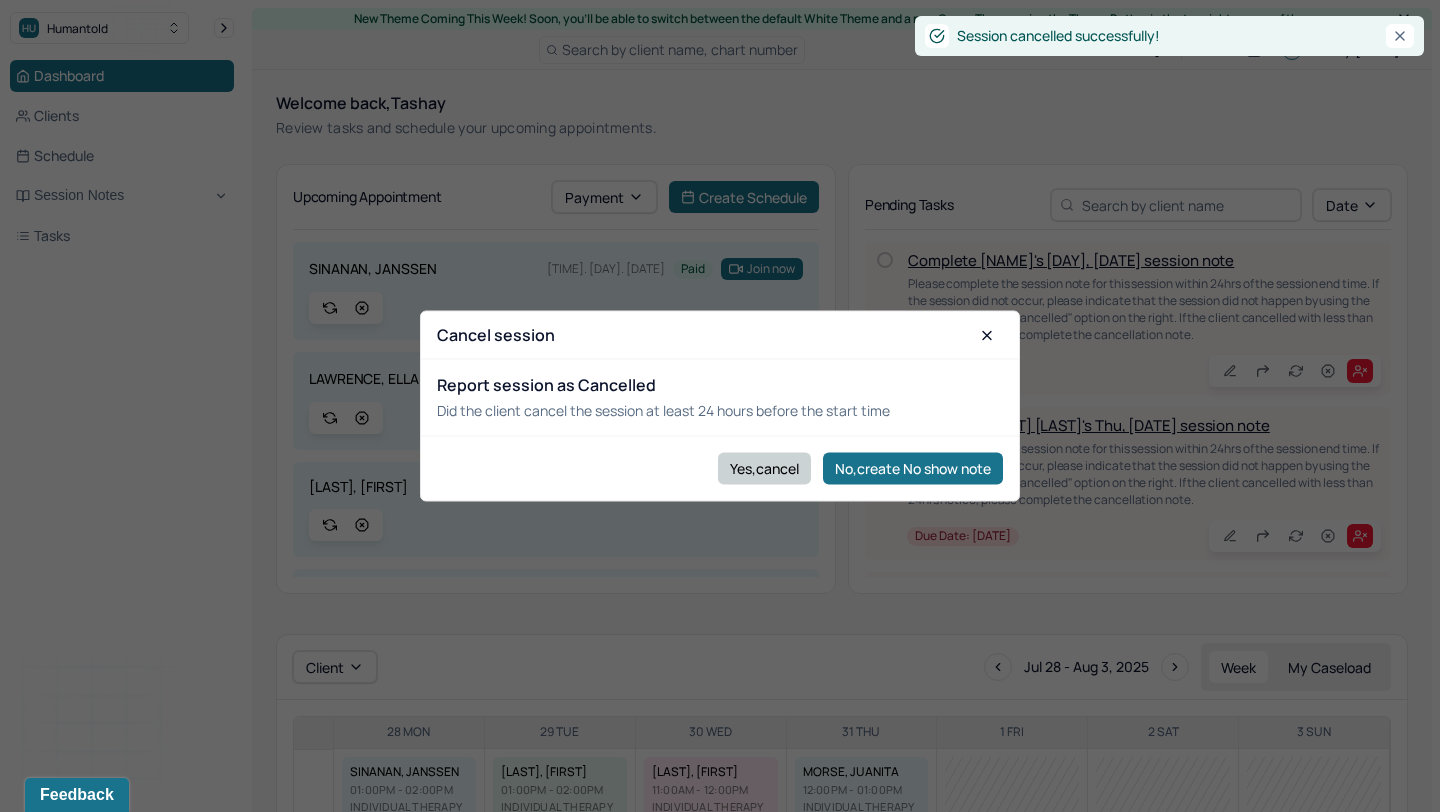click on "Yes,cancel" at bounding box center (764, 468) 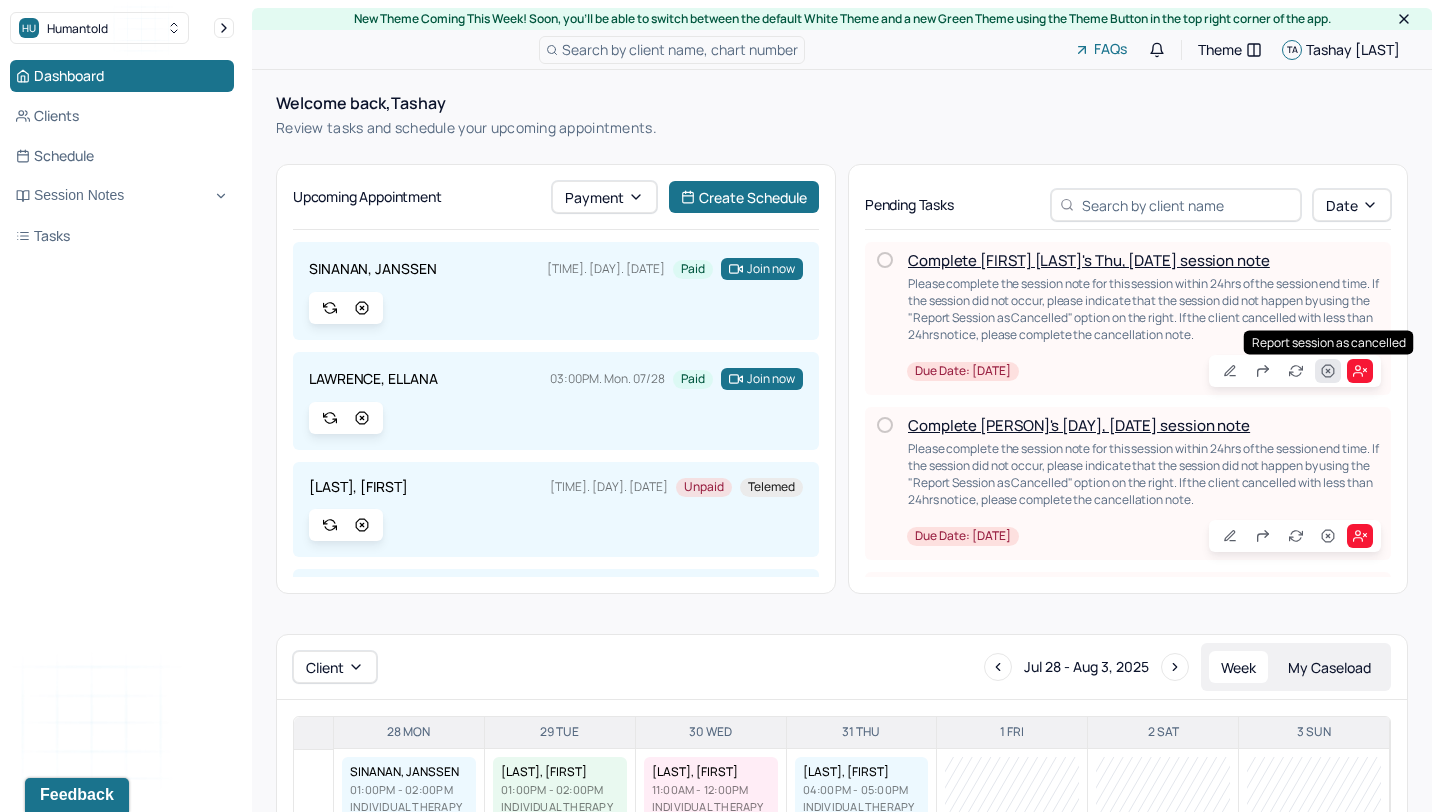 click 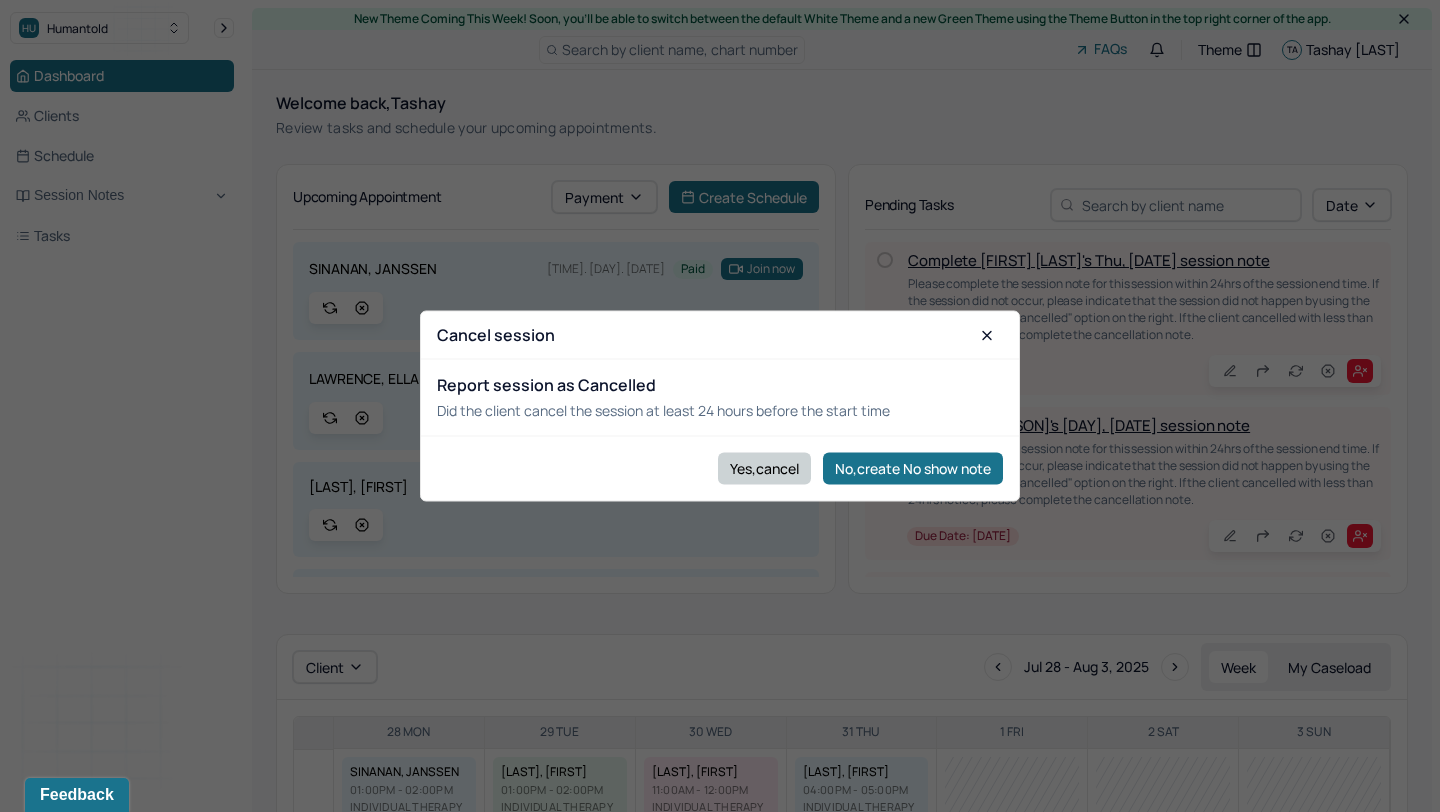 click on "Yes,cancel" at bounding box center [764, 468] 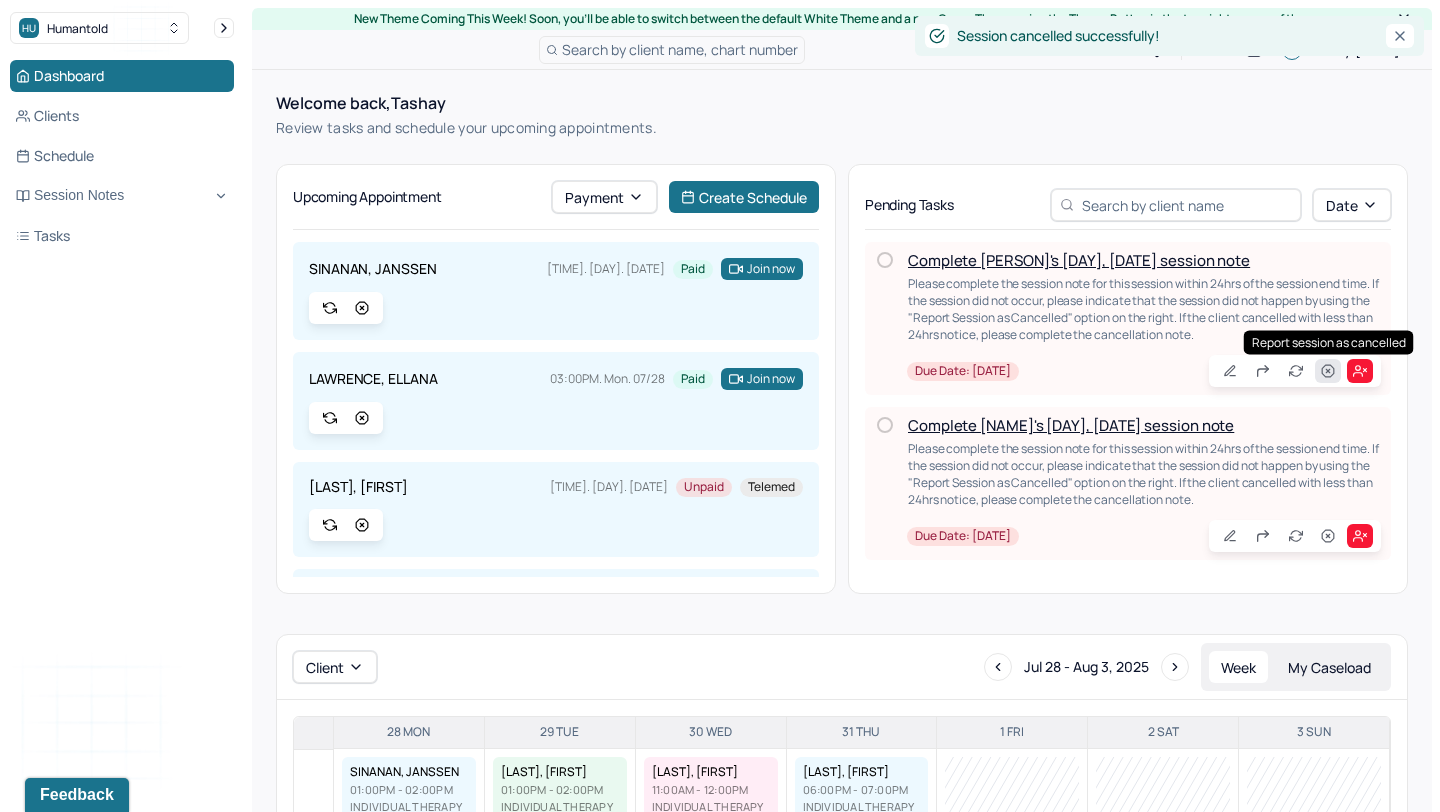 click 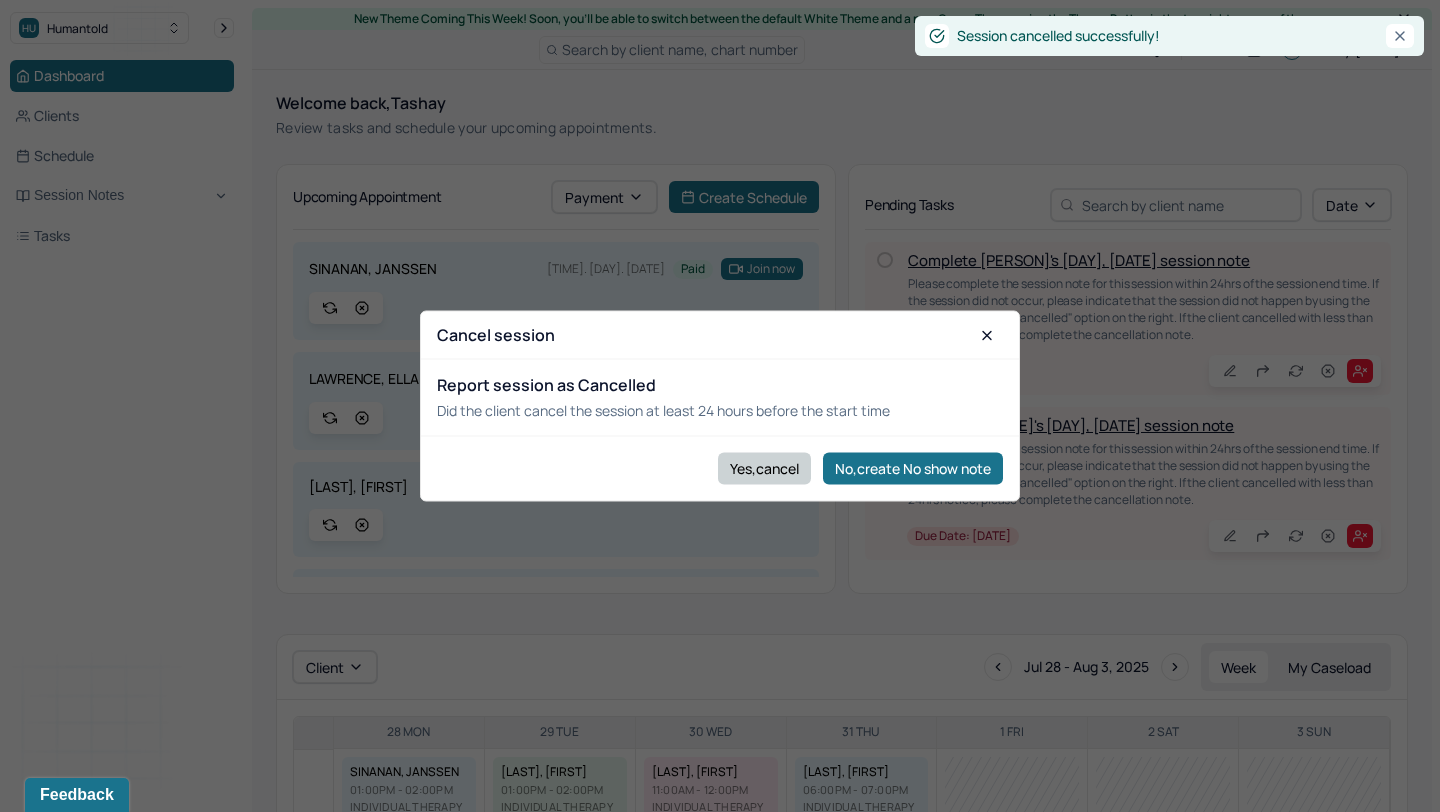 click on "Yes,cancel" at bounding box center [764, 468] 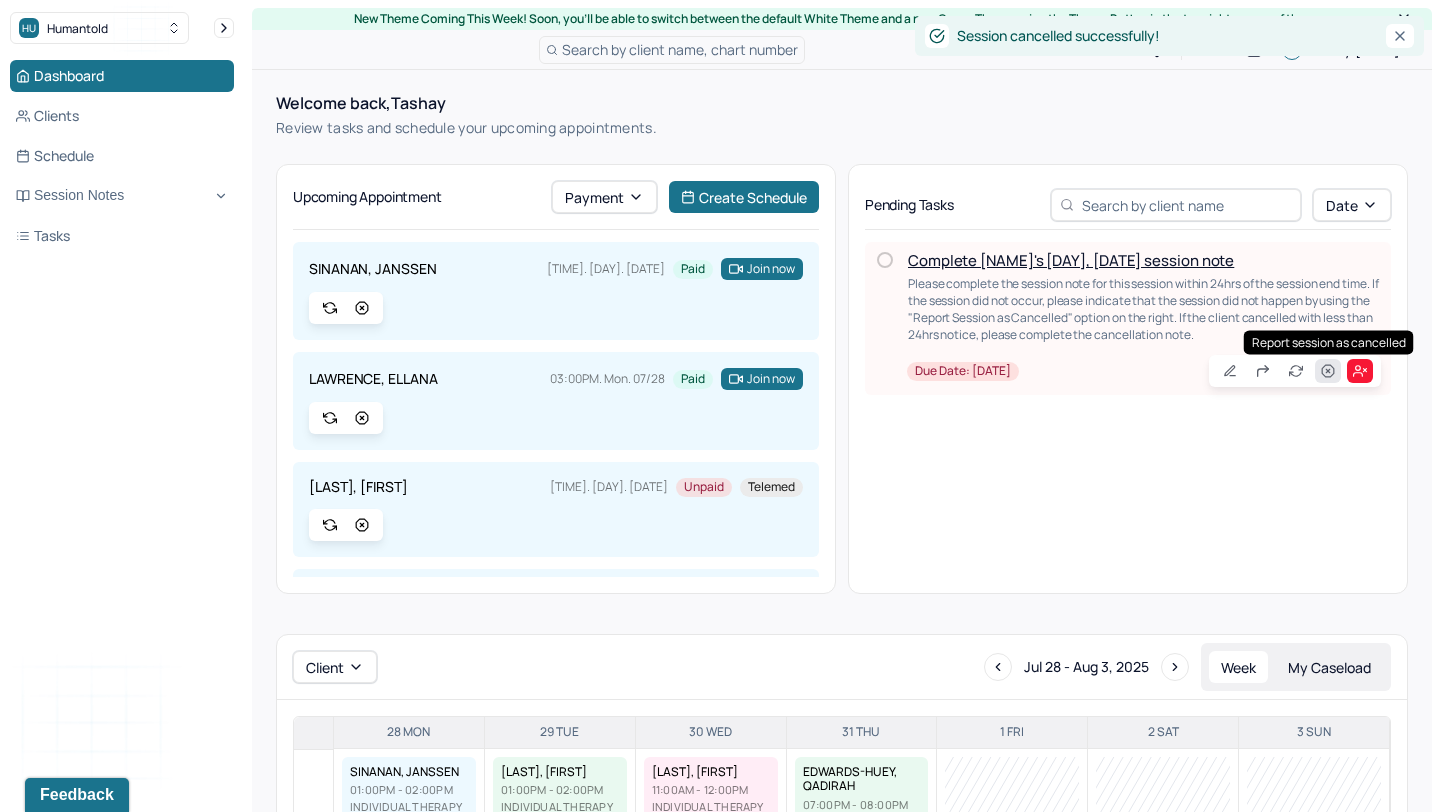 click 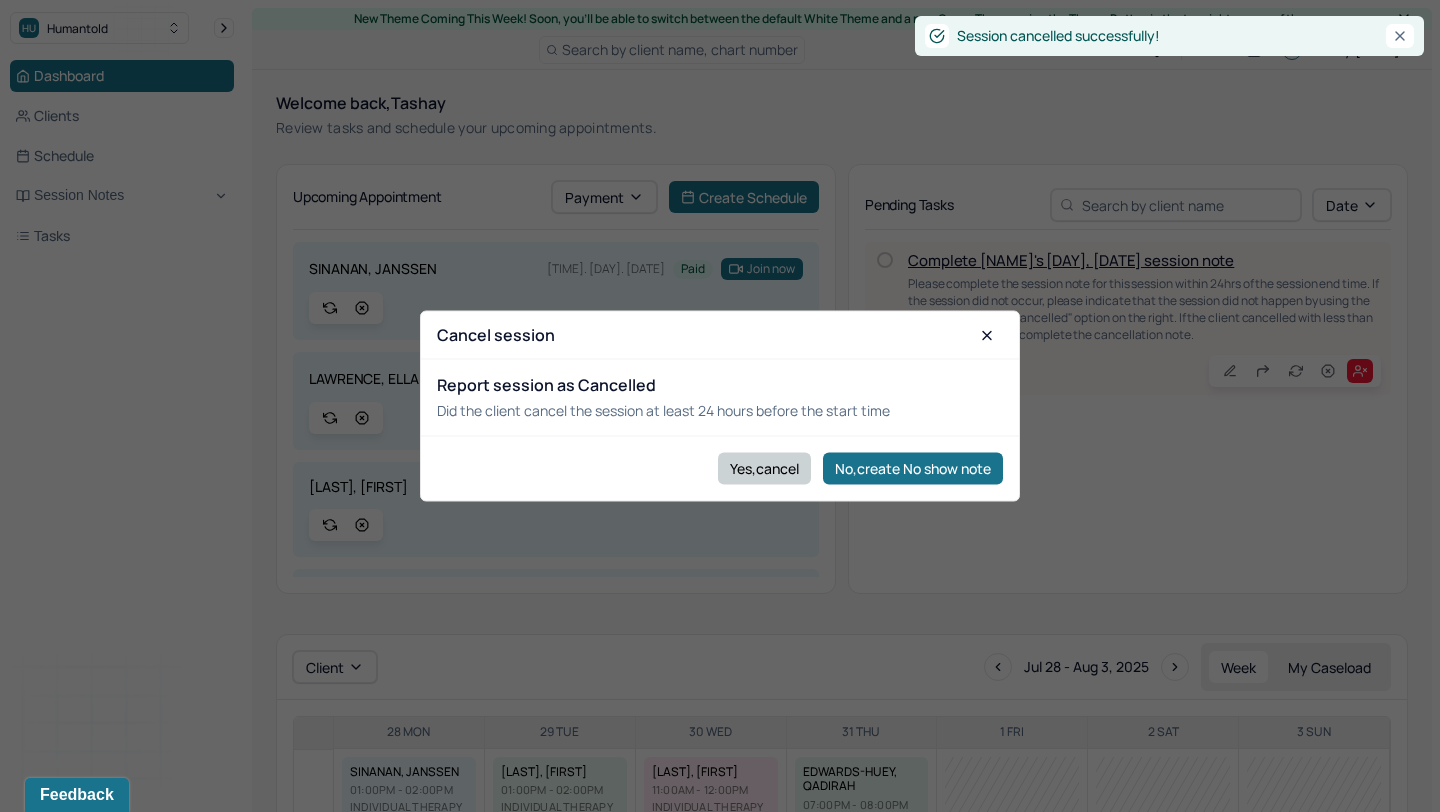 click on "Yes,cancel" at bounding box center [764, 468] 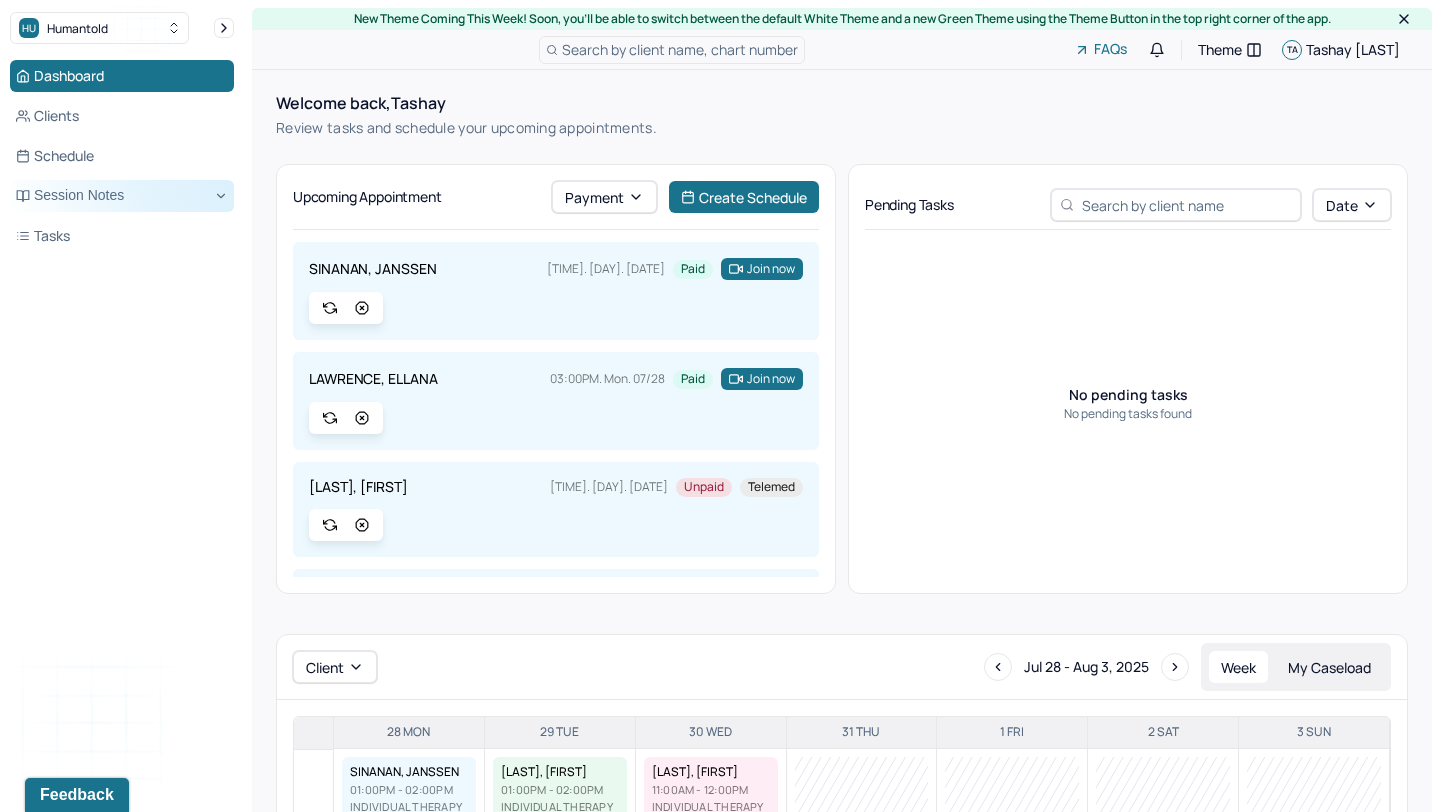 click on "Session Notes" at bounding box center (122, 196) 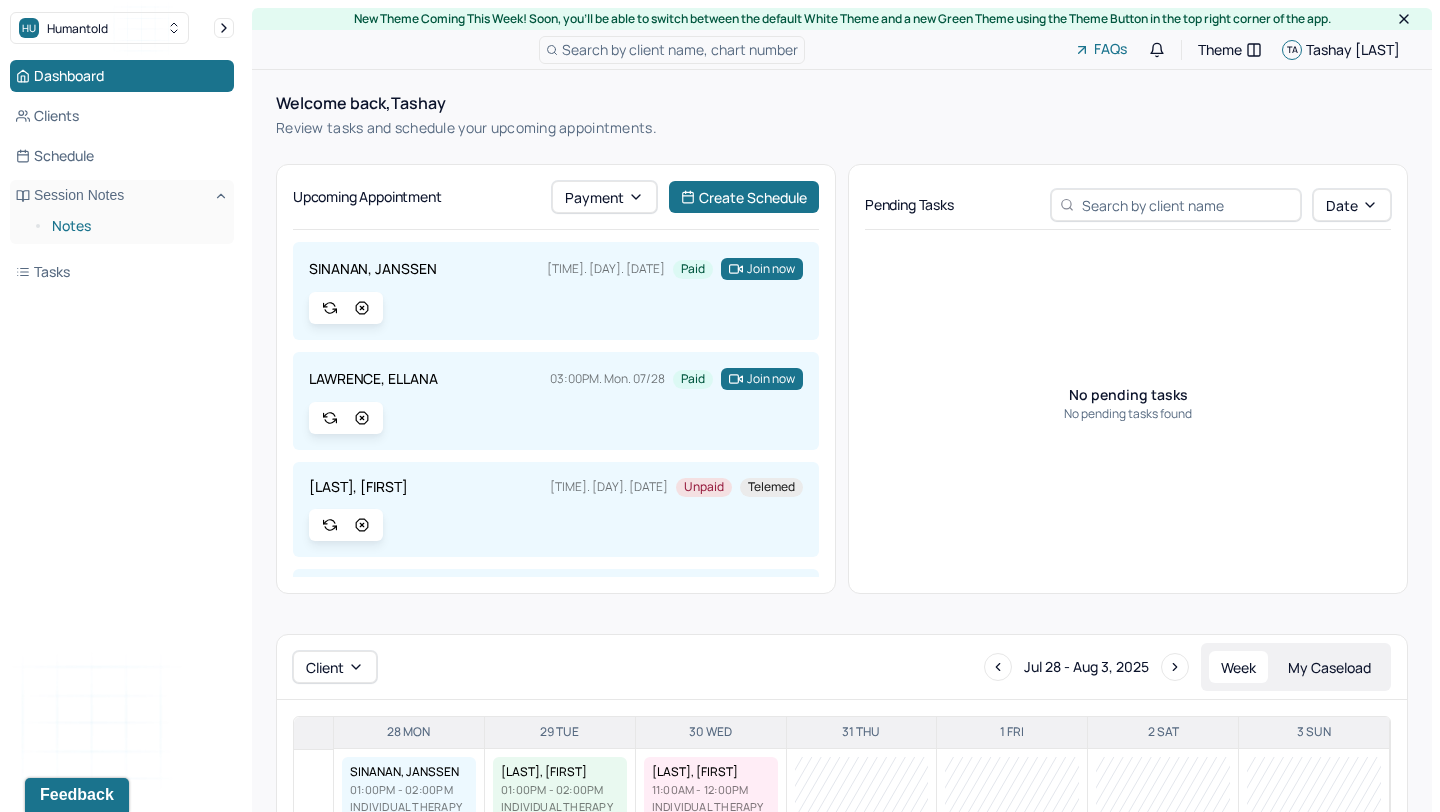 click on "Notes" at bounding box center (135, 226) 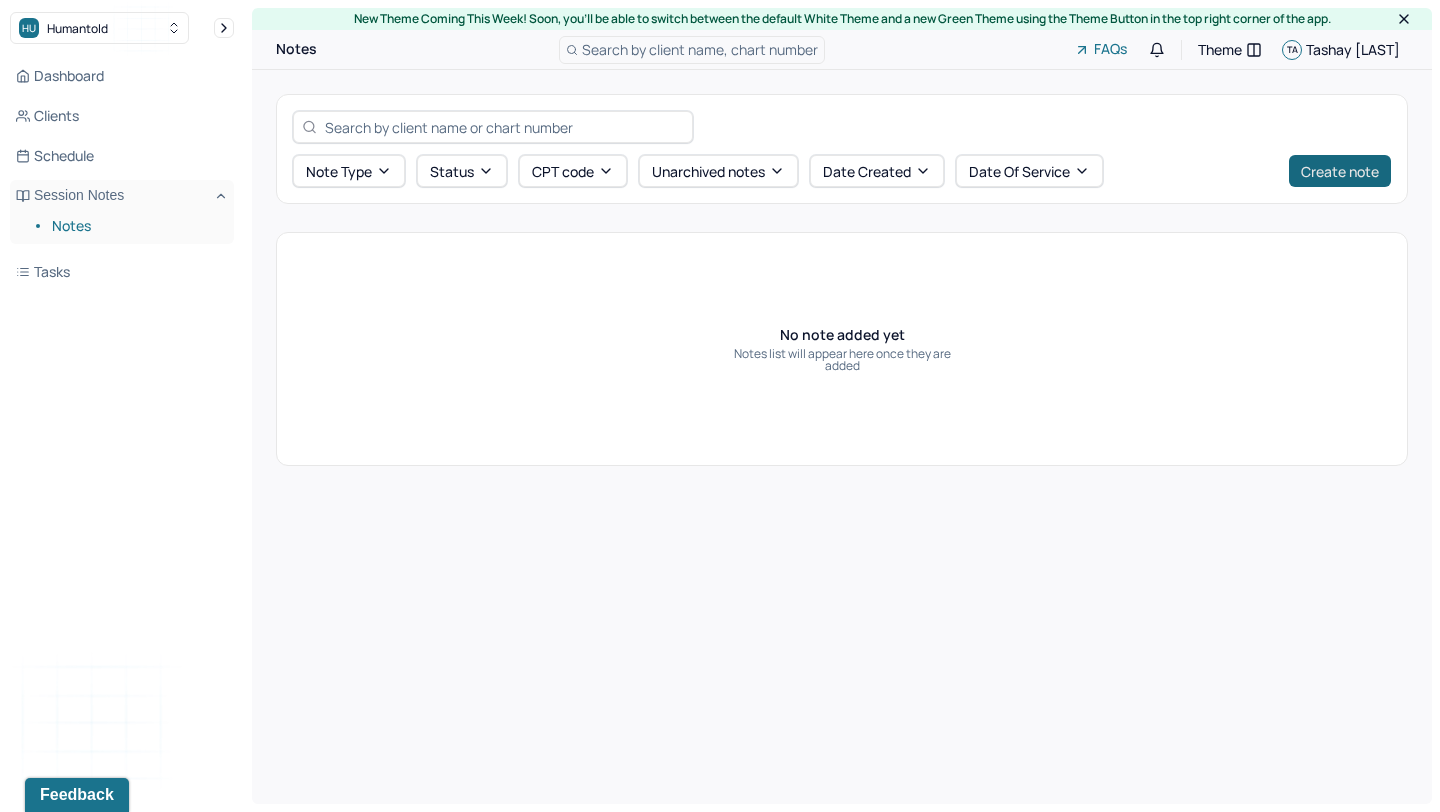 click on "Create note" at bounding box center [1340, 171] 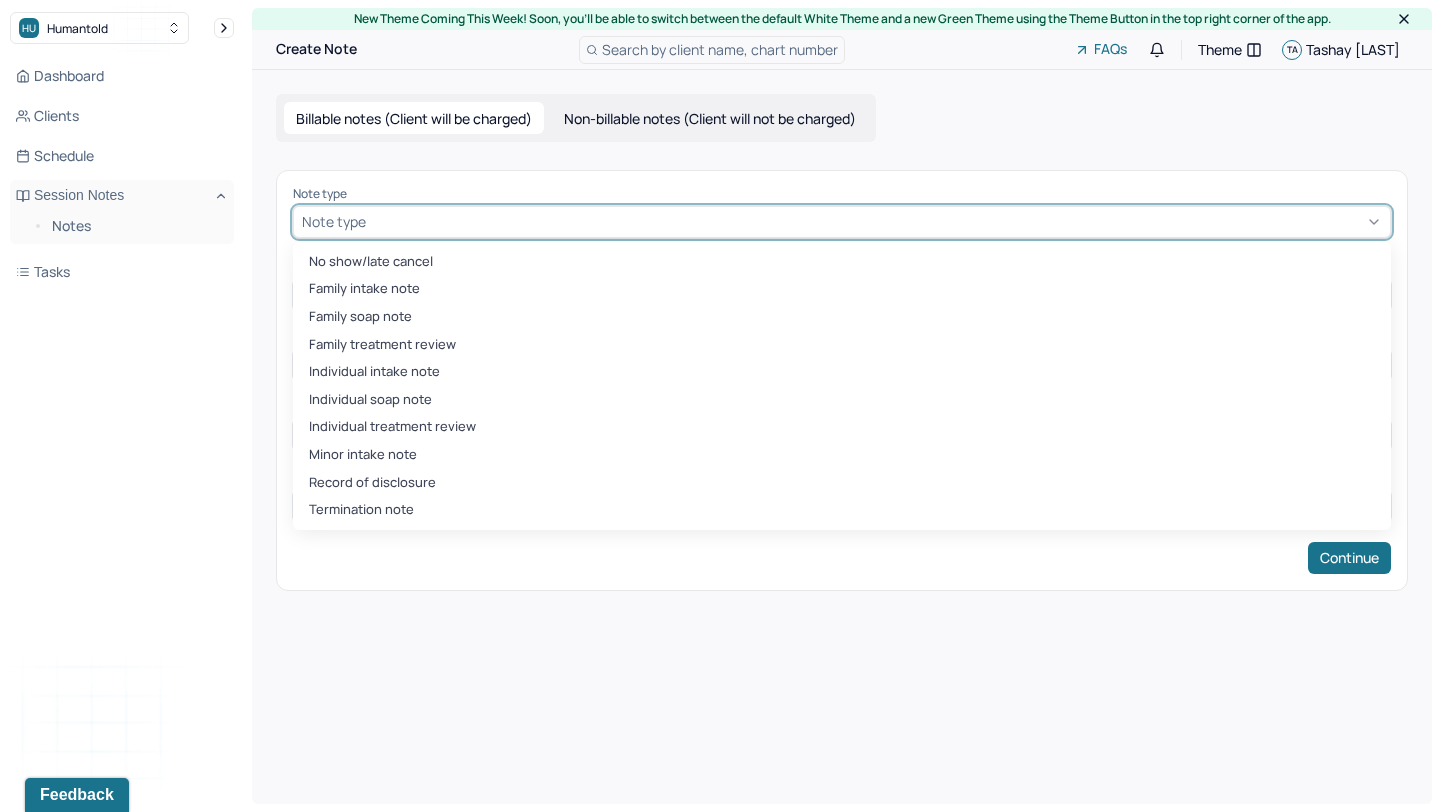 click at bounding box center (876, 221) 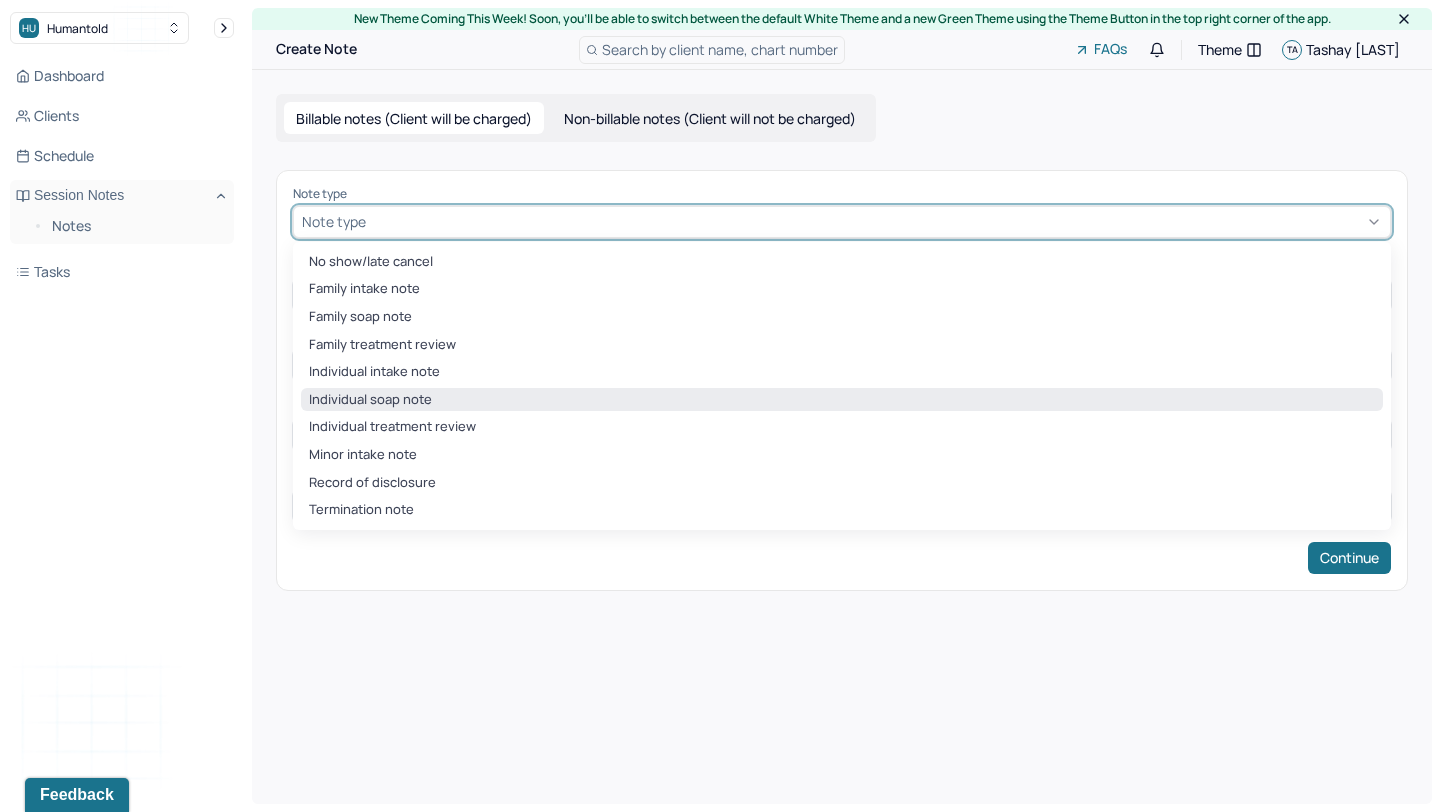click on "Individual soap note" at bounding box center [842, 400] 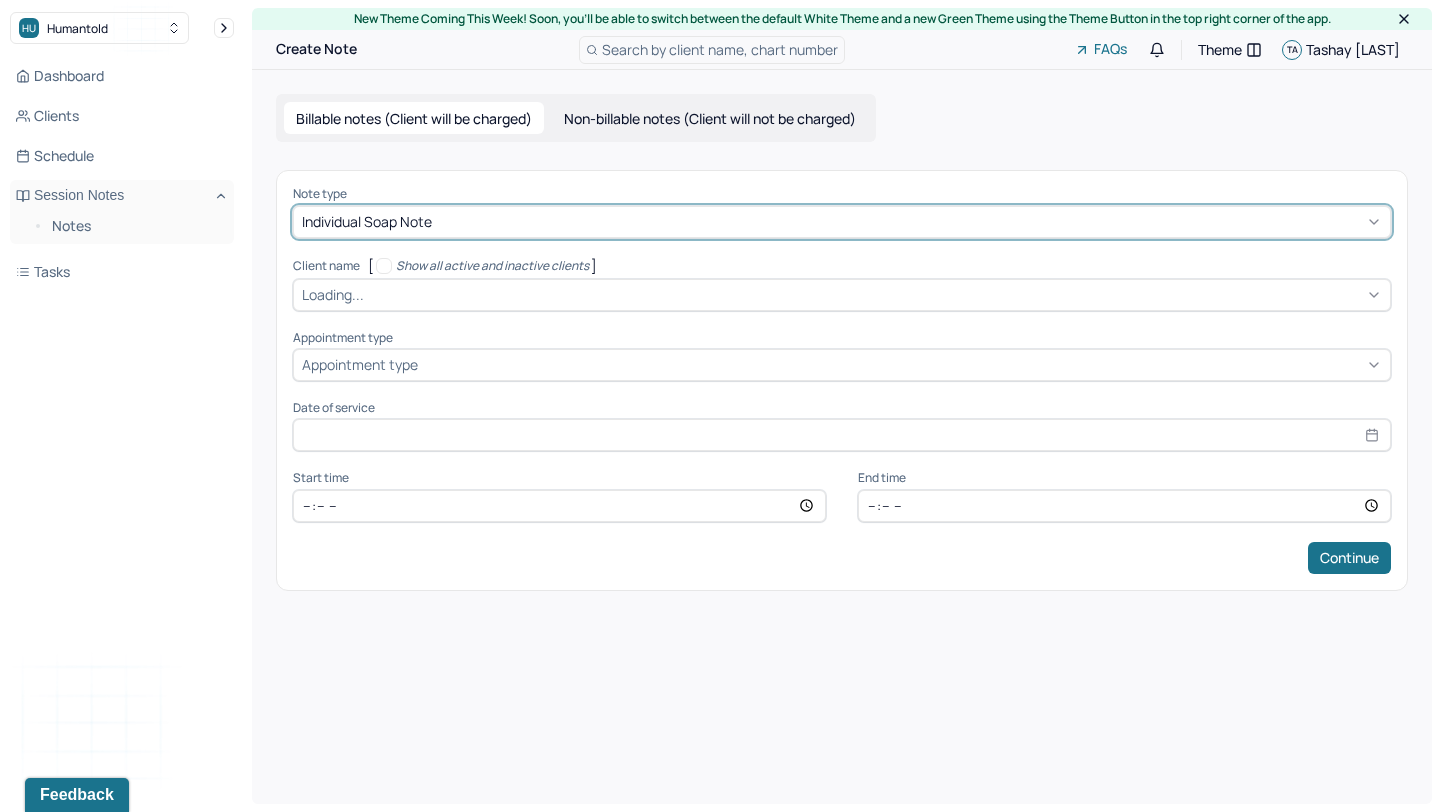 click at bounding box center (875, 294) 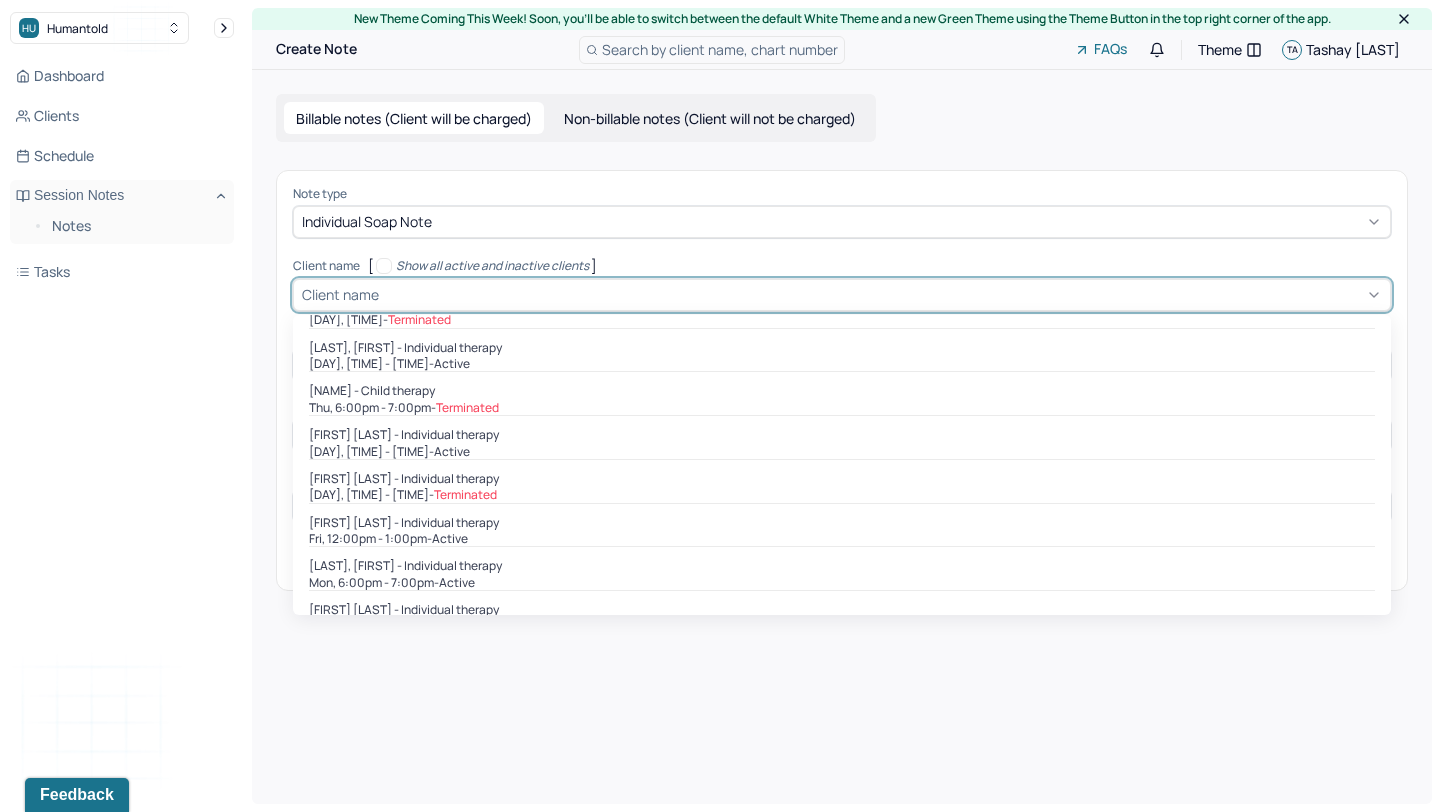 scroll, scrollTop: 1001, scrollLeft: 0, axis: vertical 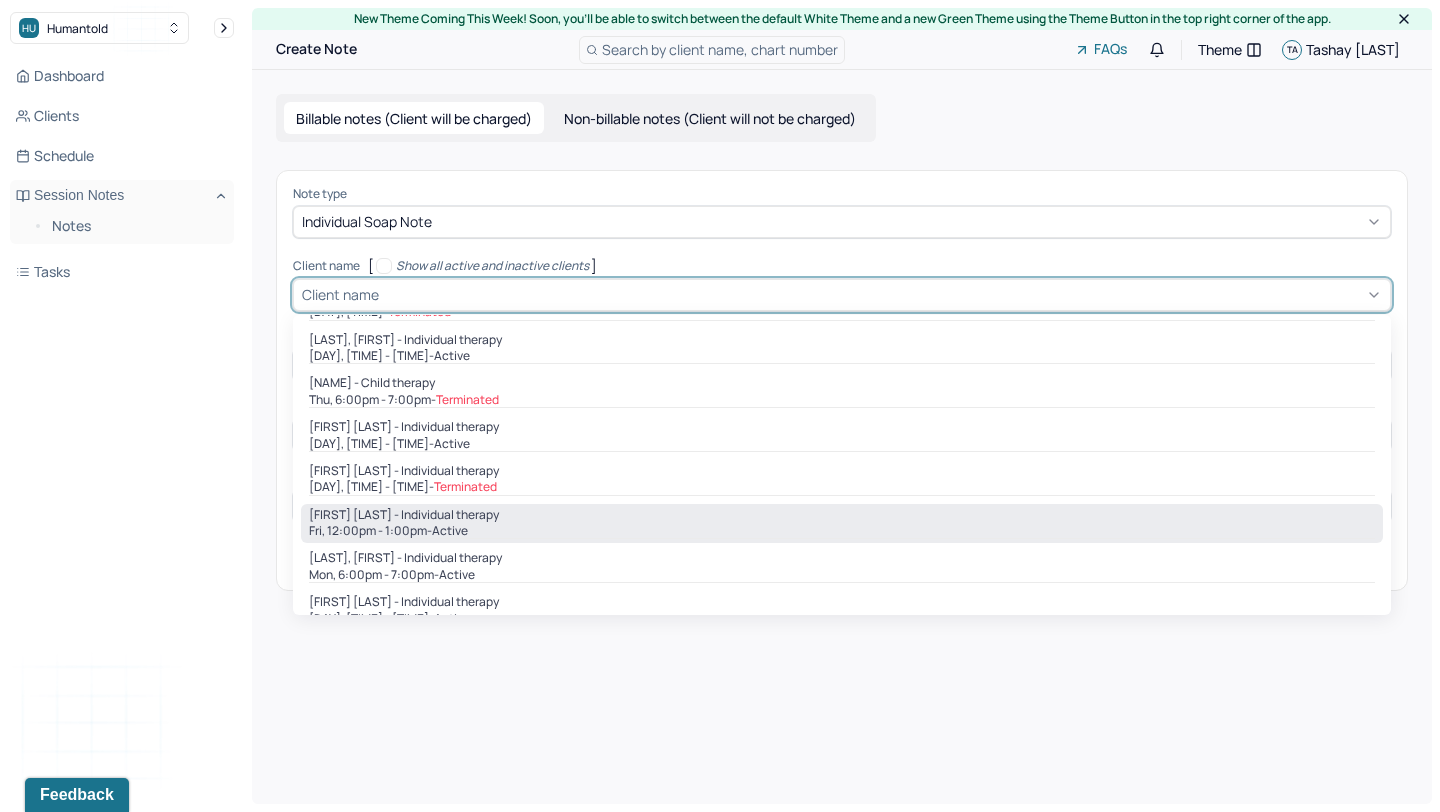 click on "Fri, 12:00pm - 1:00pm  -  active" at bounding box center (842, 531) 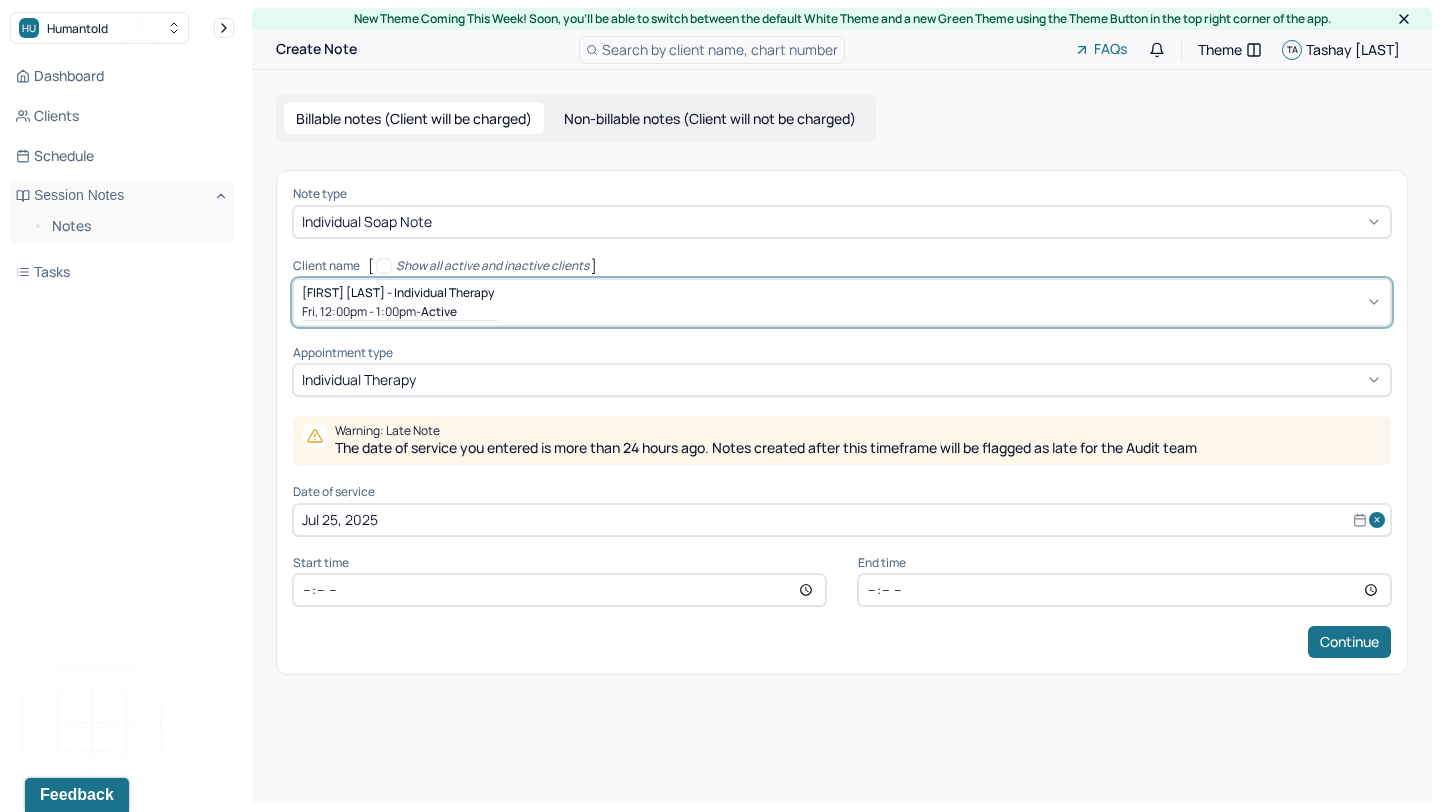 click on "Jul 25, 2025" at bounding box center [842, 520] 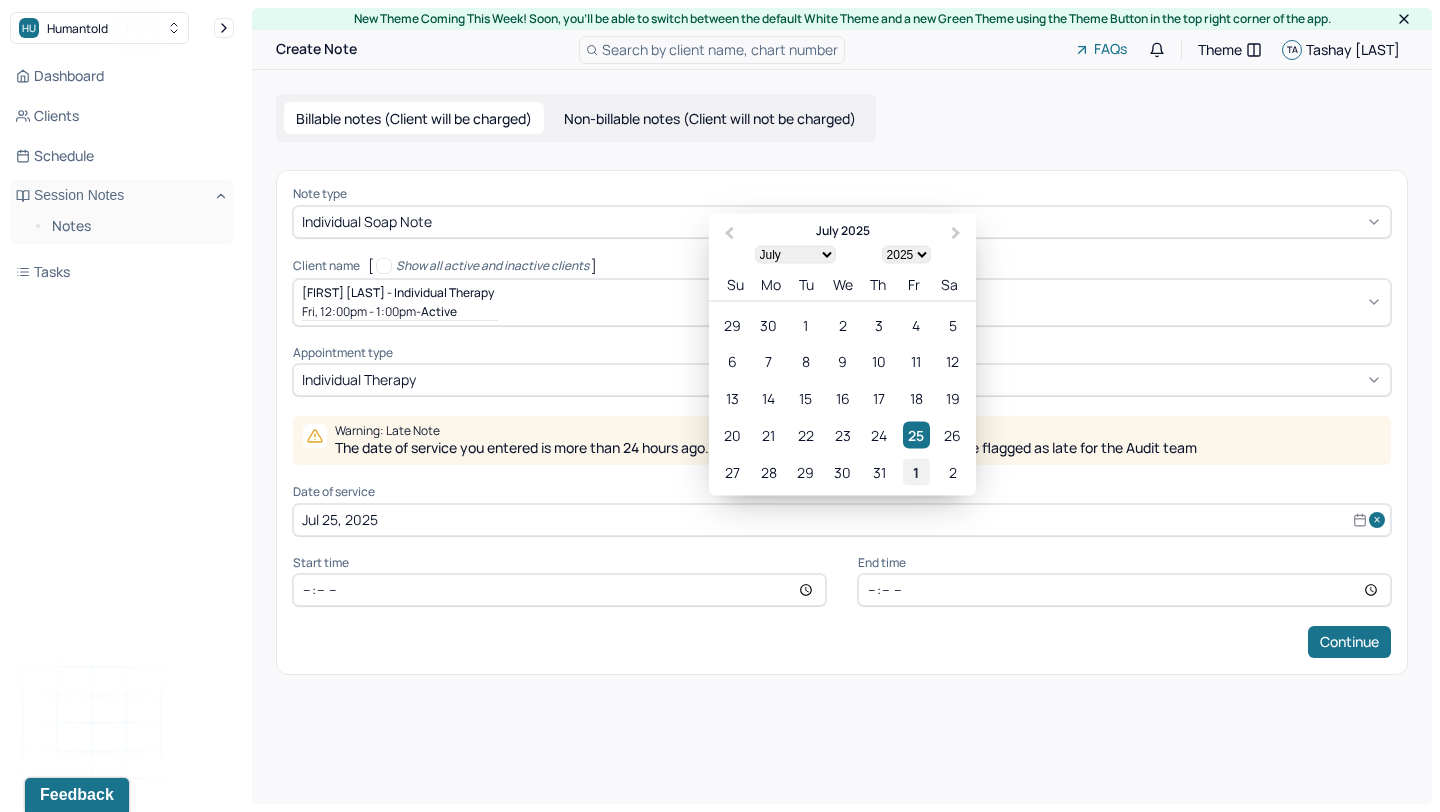 click on "1" at bounding box center [916, 471] 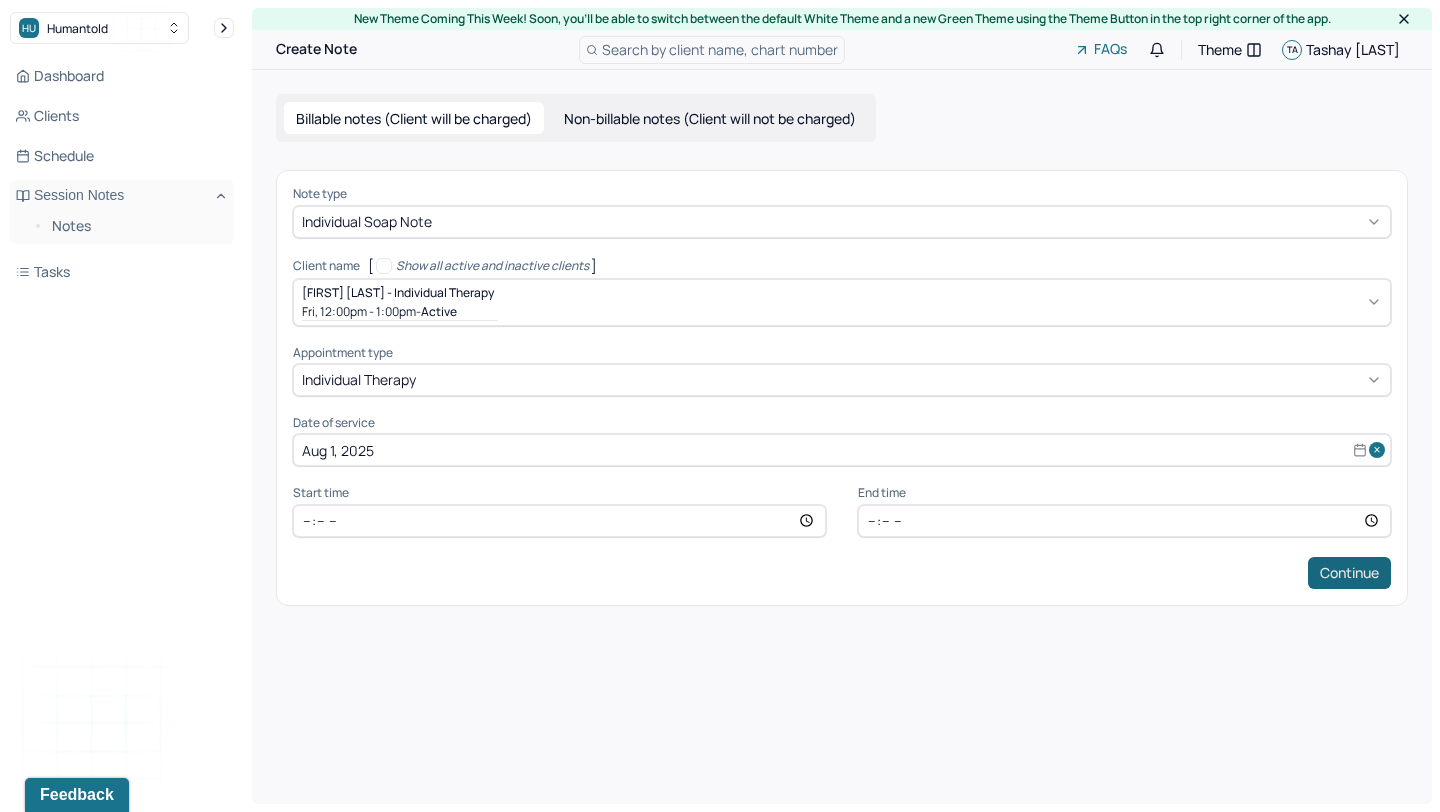 click on "Continue" at bounding box center (1349, 573) 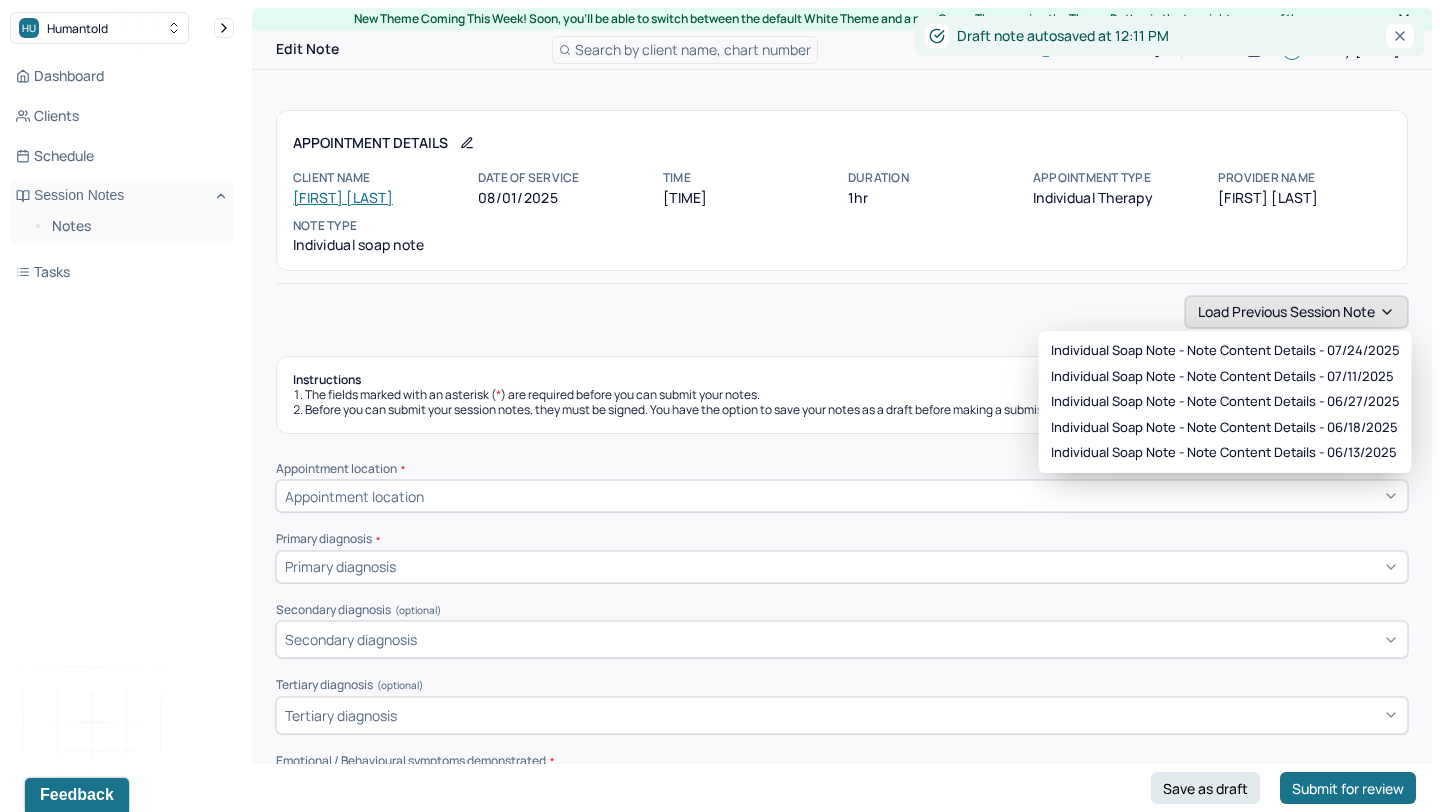 click on "Load previous session note" at bounding box center (1296, 312) 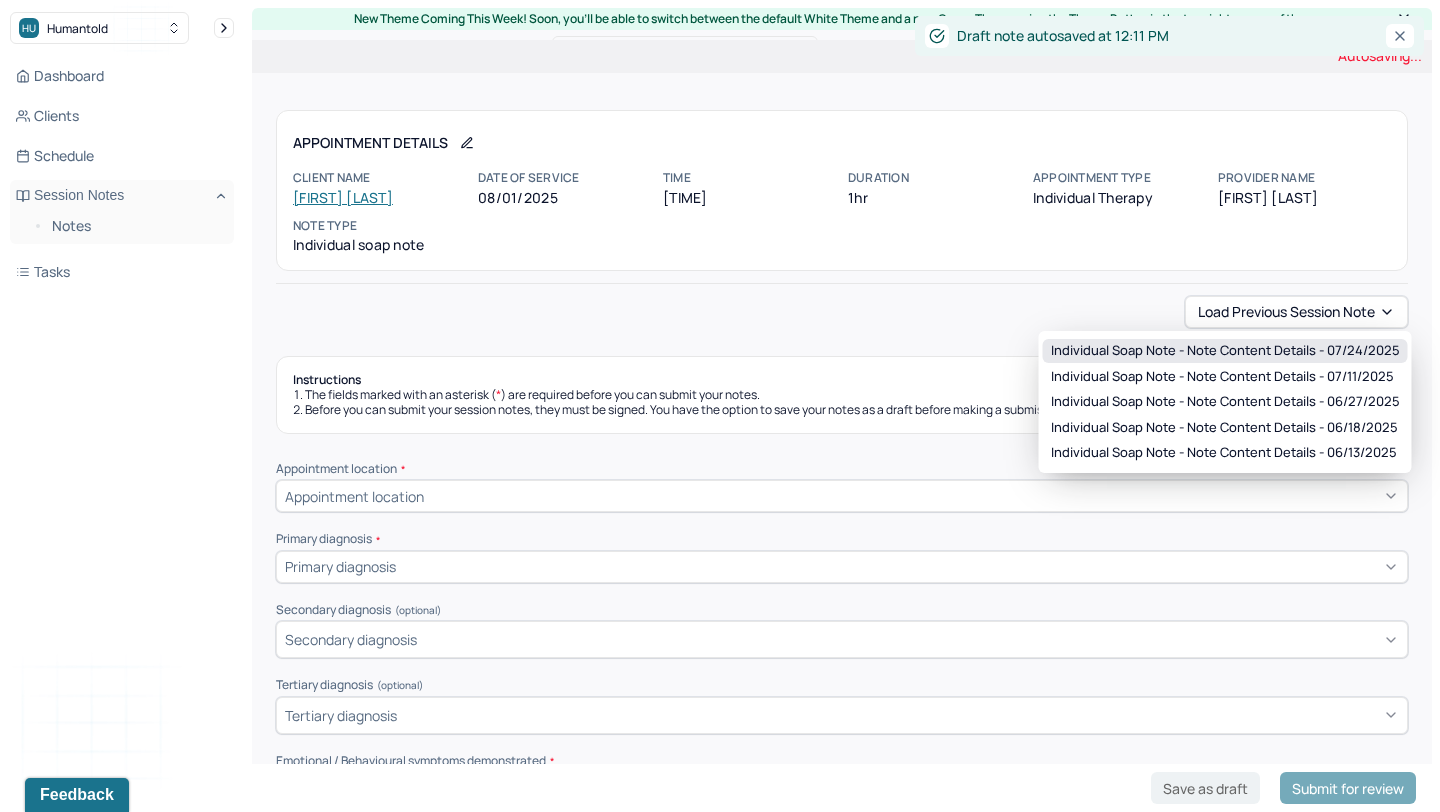 click on "Individual soap note   - Note content Details -   07/24/2025" at bounding box center (1225, 351) 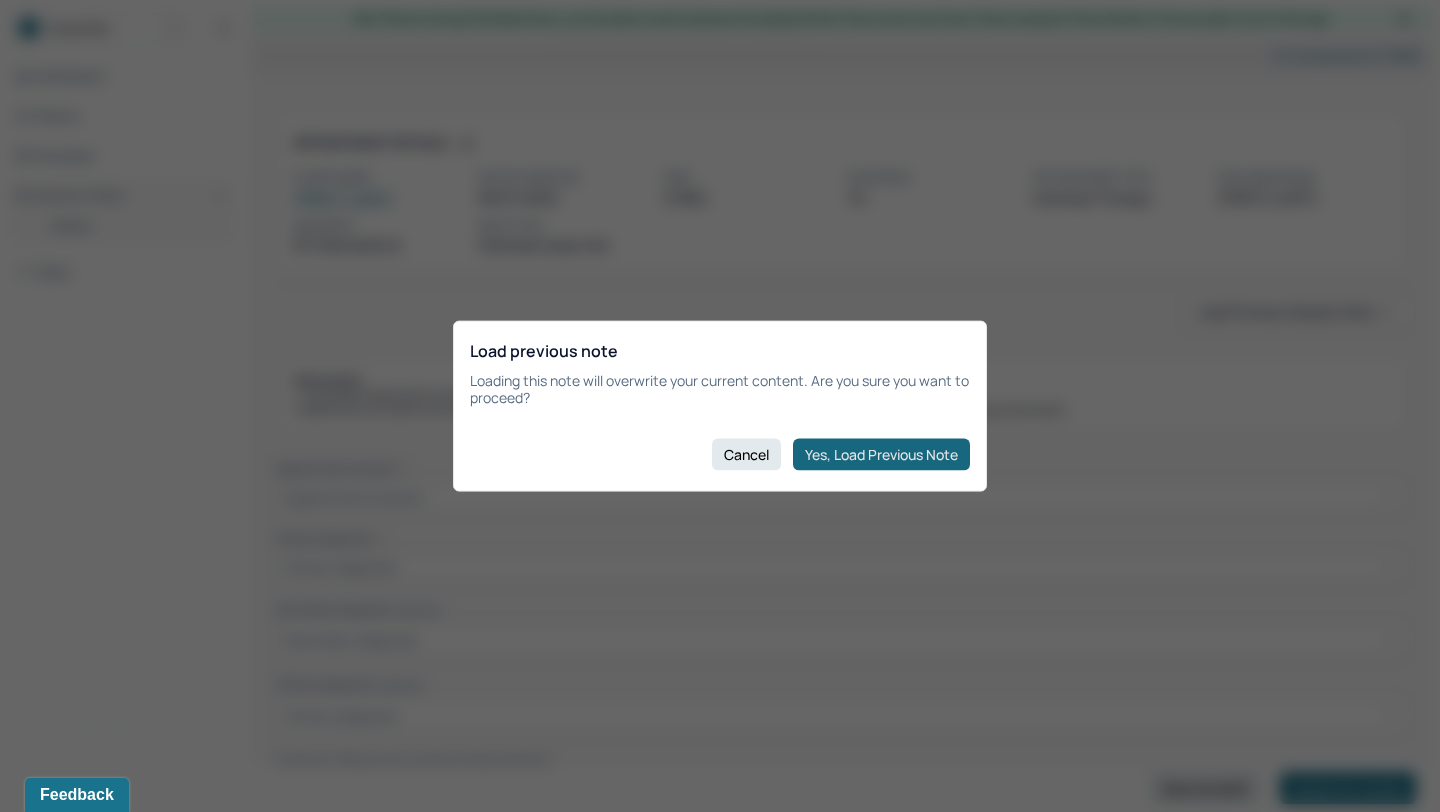 click on "Yes, Load Previous Note" at bounding box center [881, 454] 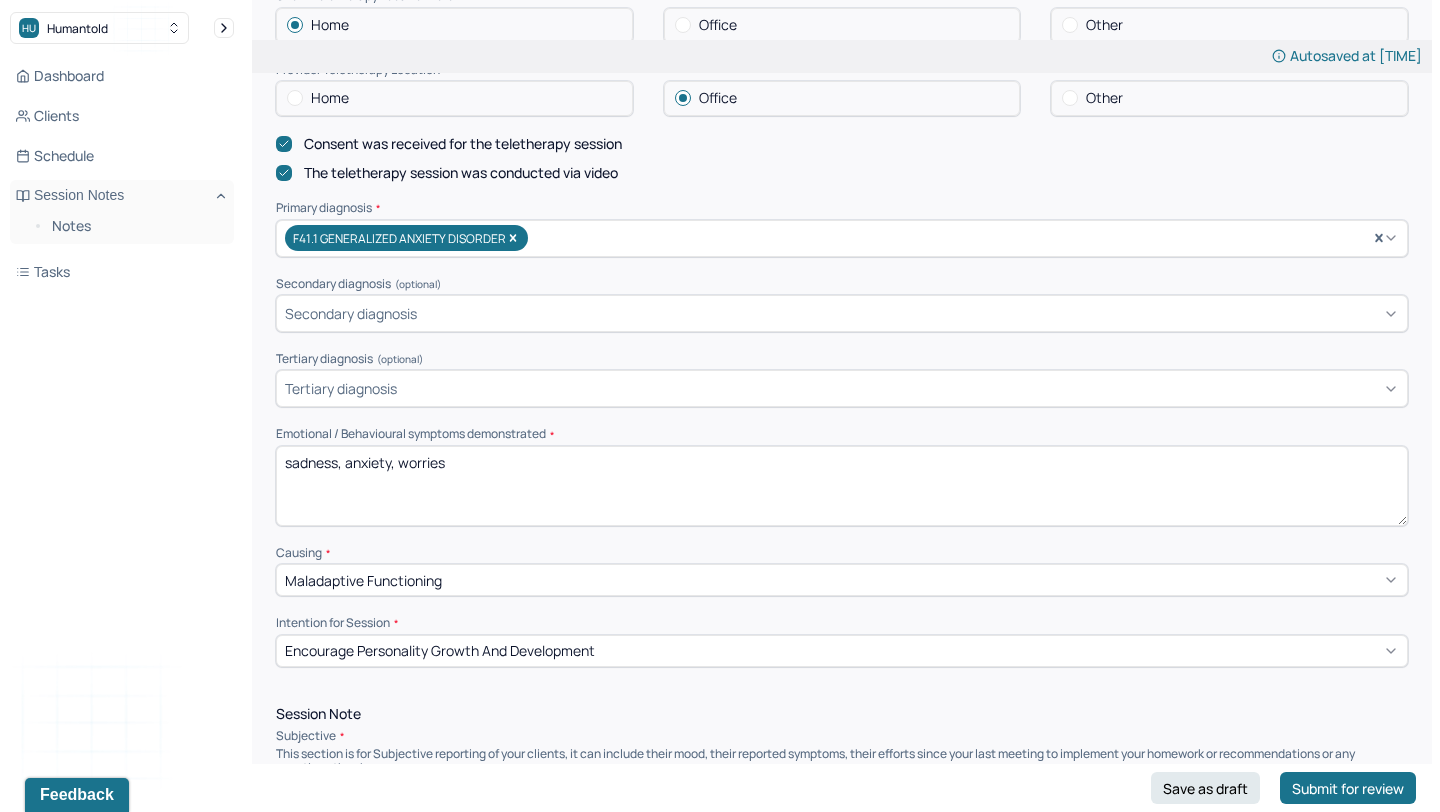 scroll, scrollTop: 593, scrollLeft: 0, axis: vertical 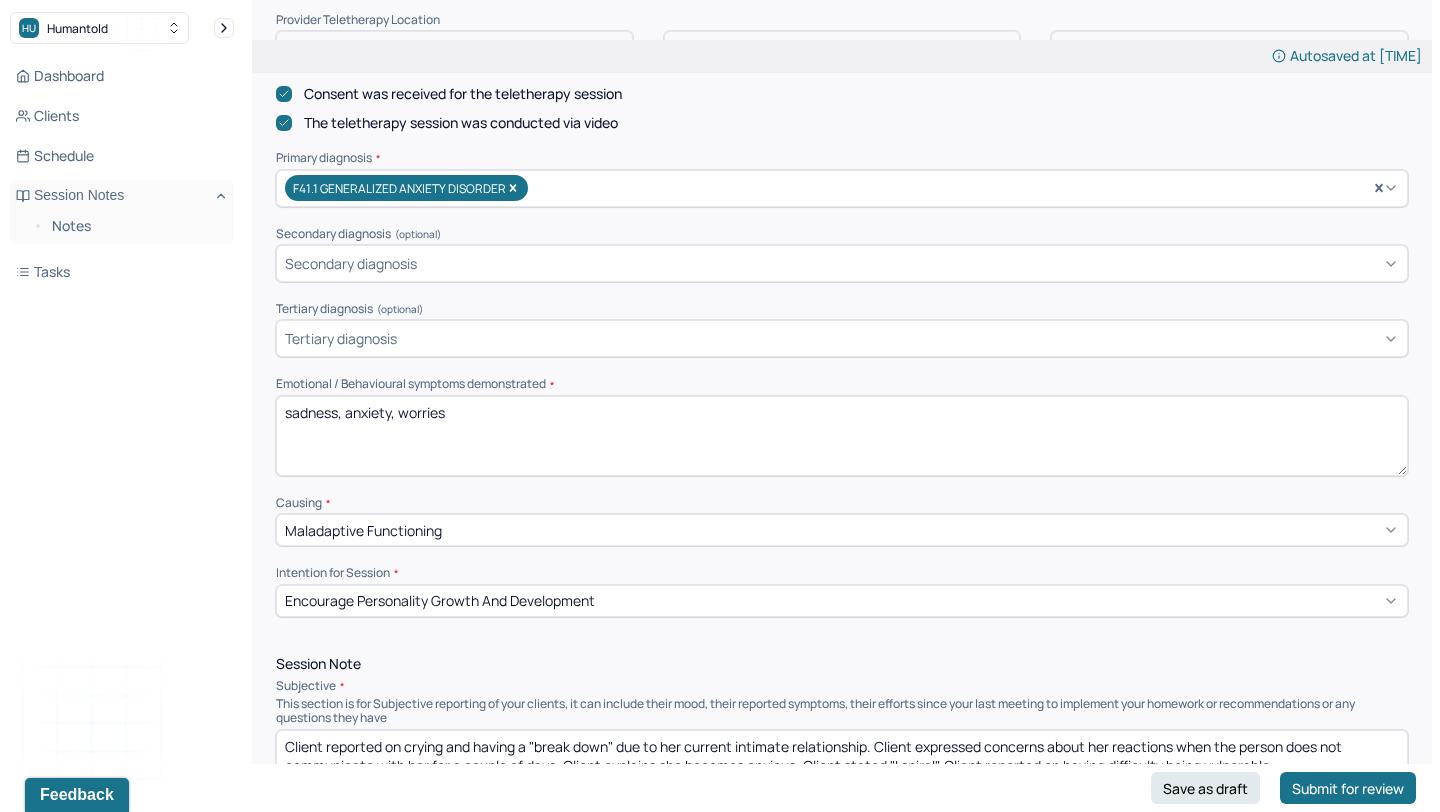 click on "sadness, anxiety, worries" at bounding box center [842, 436] 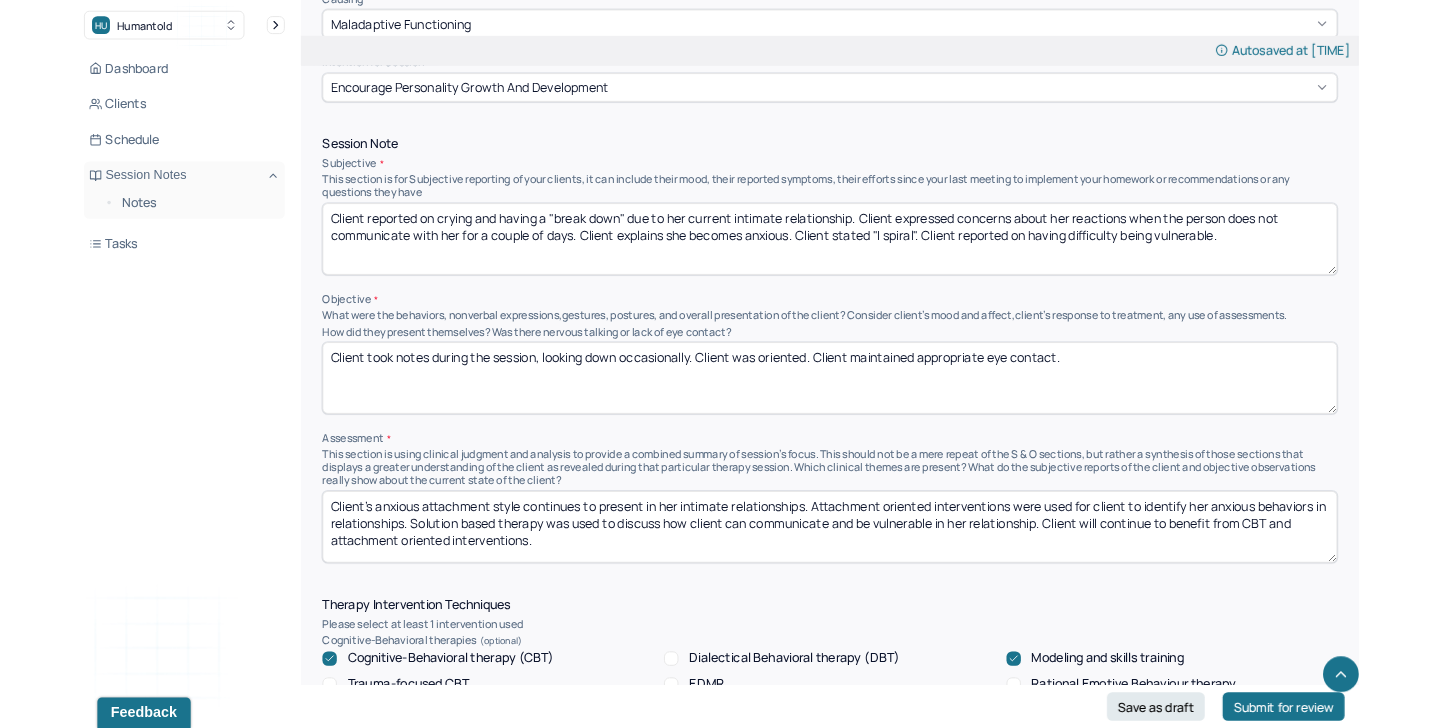 scroll, scrollTop: 1101, scrollLeft: 0, axis: vertical 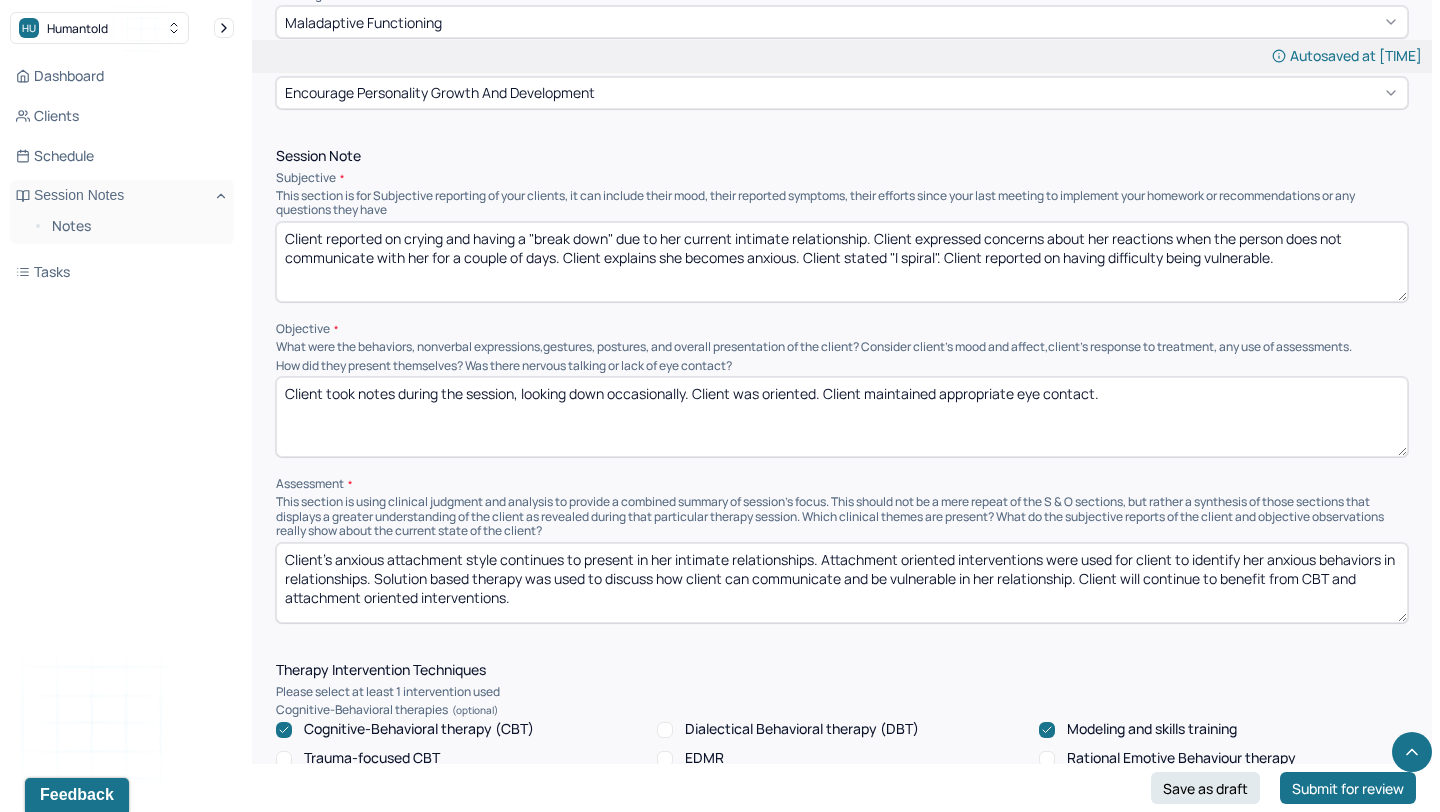 type on "hurt, sadness, anxious" 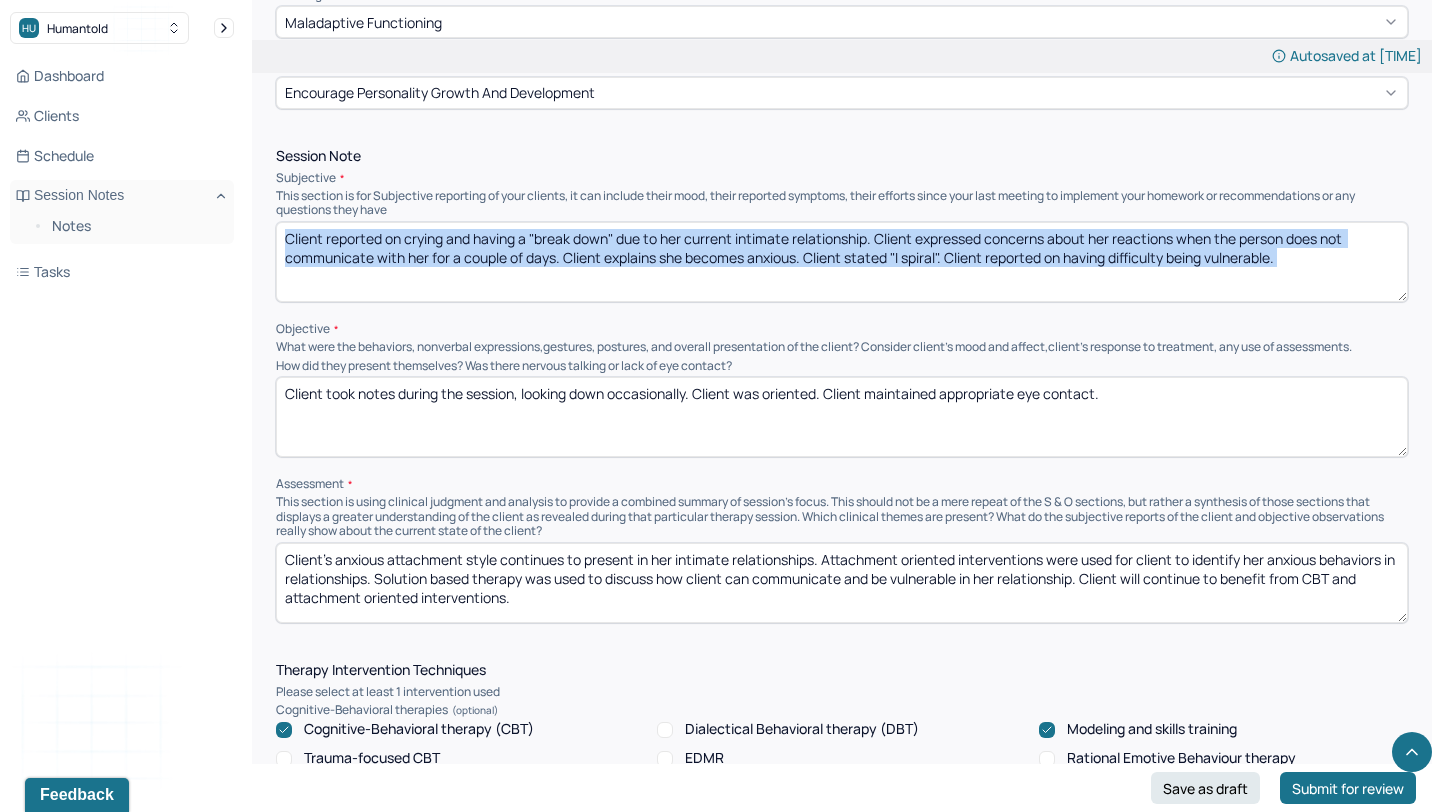 click on "Session Note Subjective This section is for Subjective reporting of your clients, it can include their mood, their reported symptoms, their efforts since your last meeting to implement your homework or recommendations or any questions they have Client reported on crying and having a "break down" due to her current intimate relationship. Client expressed concerns about her reactions when the person does not communicate with her for a couple of days. Client explains she becomes anxious. Client stated "I spiral". Client reported on having difficulty being vulnerable. Objective What were the behaviors, nonverbal expressions,gestures, postures, and overall presentation of the client? Consider client's mood and affect,client's response to treatment, any use of assessments. How did they present themselves? Was there nervous talking or lack of eye contact? Client took notes during the session, looking down occasionally. Client was oriented. Client maintained appropriate eye contact. Assessment" at bounding box center [842, 386] 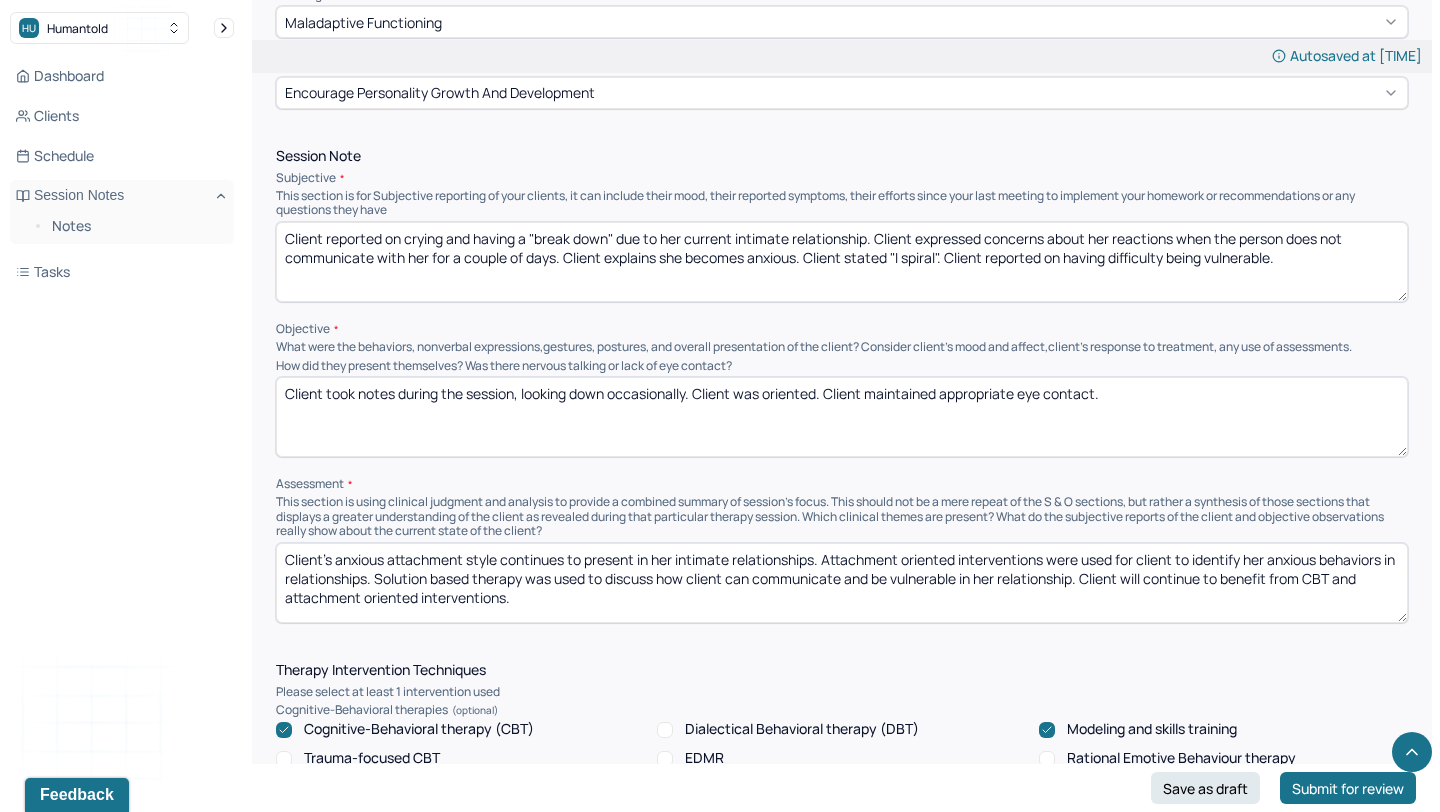 click on "Client reported on crying and having a "break down" due to her current intimate relationship. Client expressed concerns about her reactions when the person does not communicate with her for a couple of days. Client explains she becomes anxious. Client stated "I spiral". Client reported on having difficulty being vulnerable." at bounding box center [842, 262] 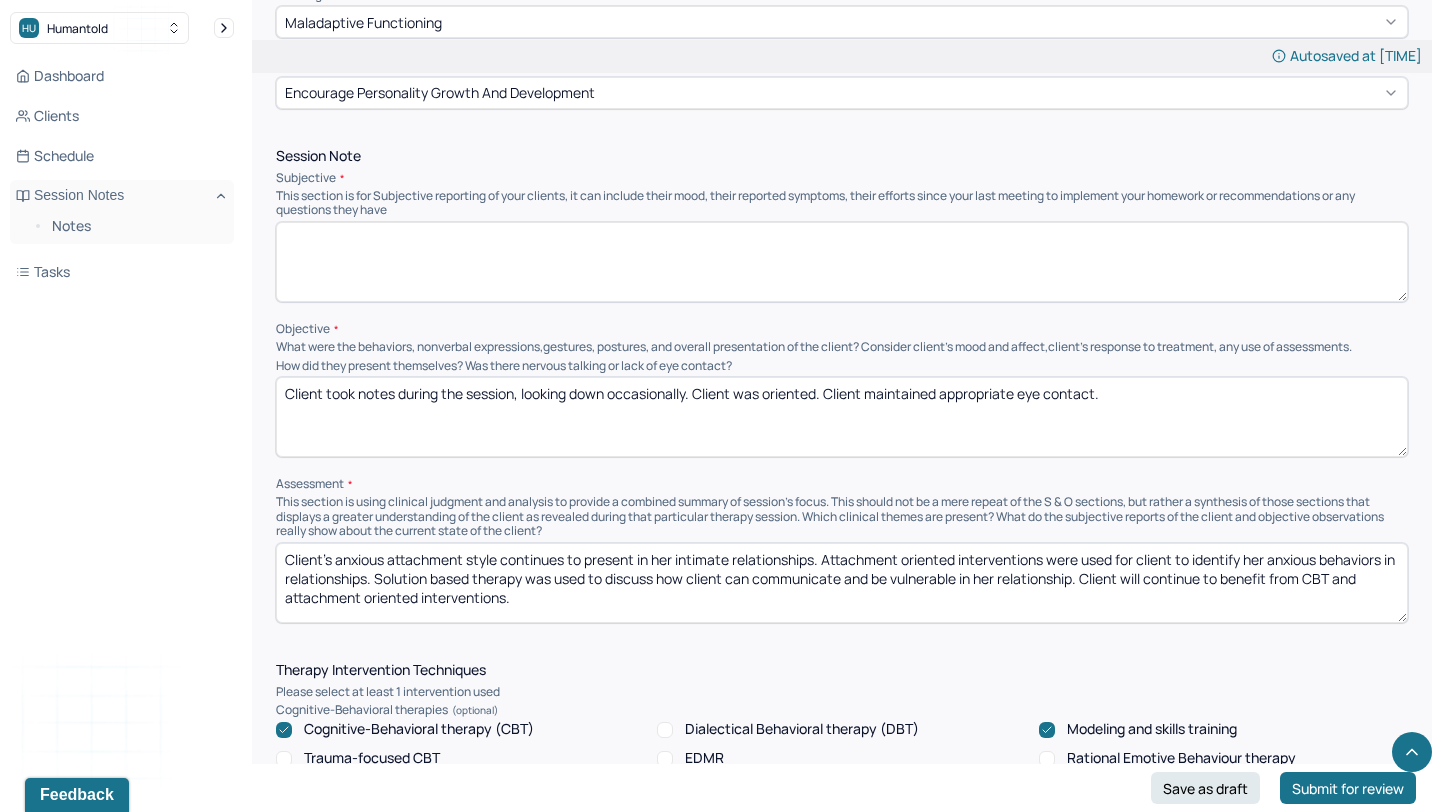 type 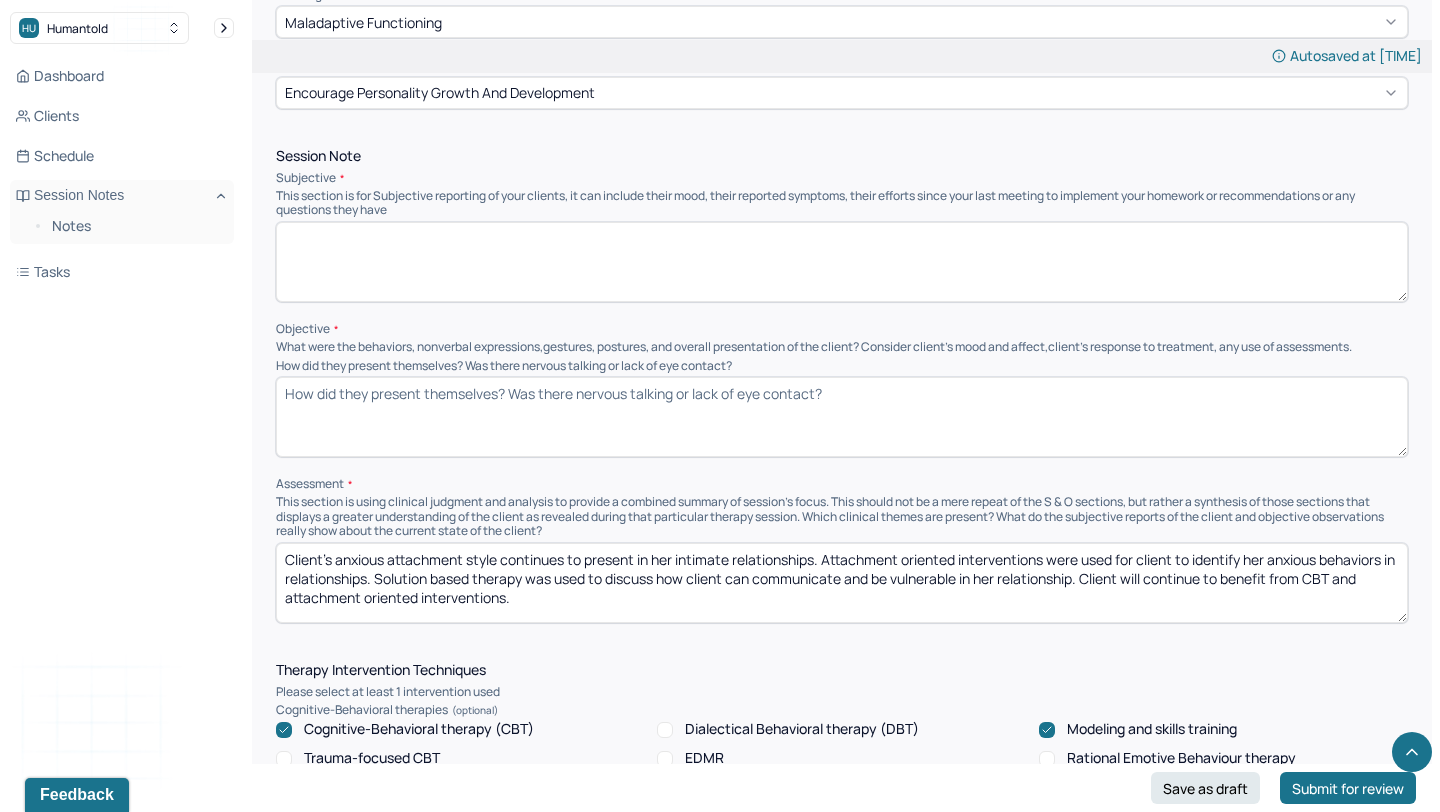 type on "L" 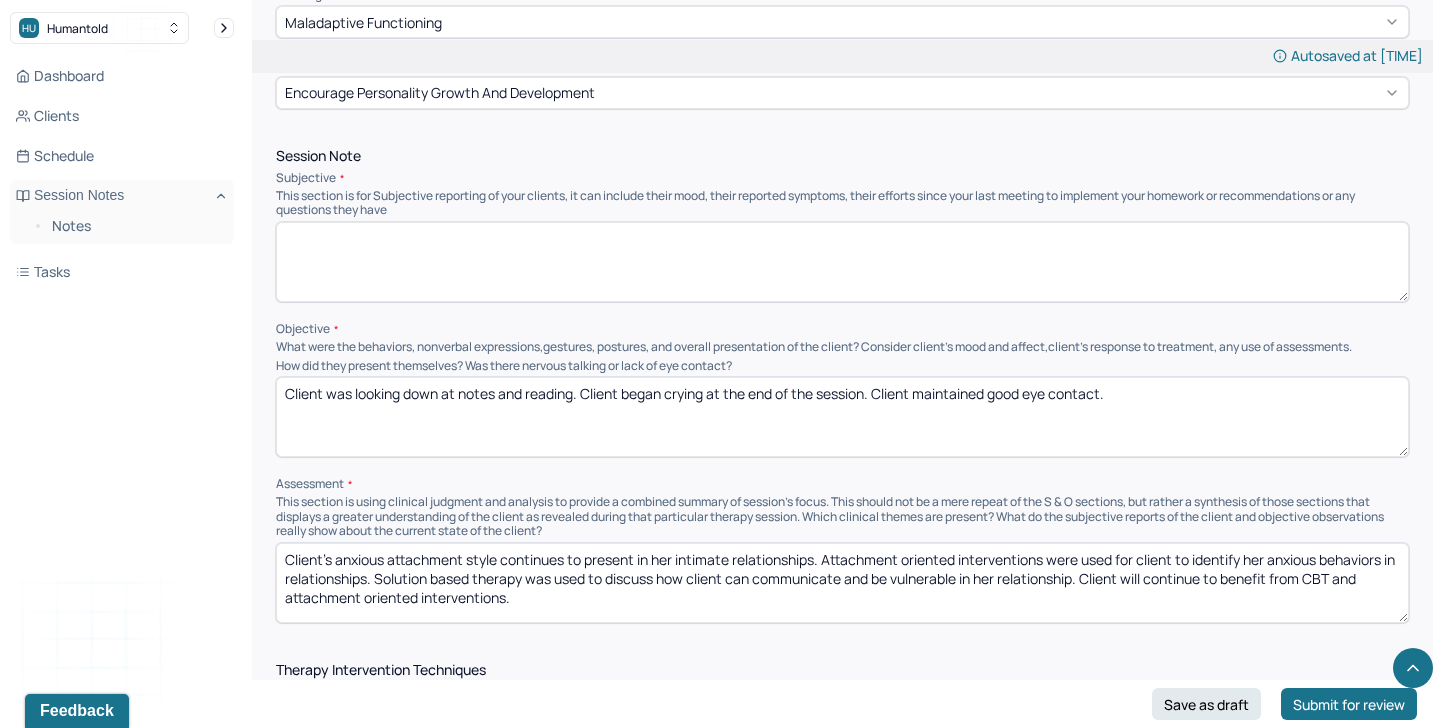 type on "Client was looking down at notes and reading. Client began crying at the end of the session. Client maintained good eye contact." 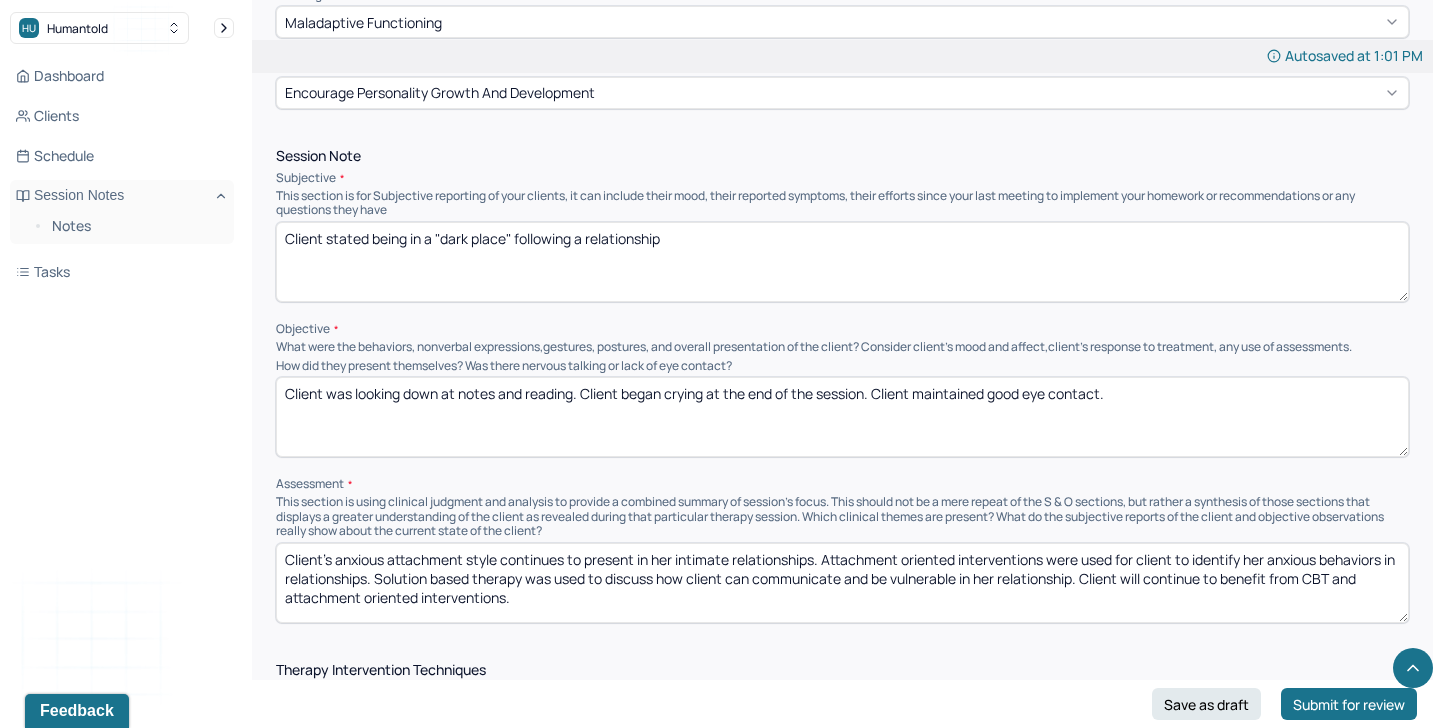click on "Client stated being in a "dark place" following a relationship" at bounding box center (842, 262) 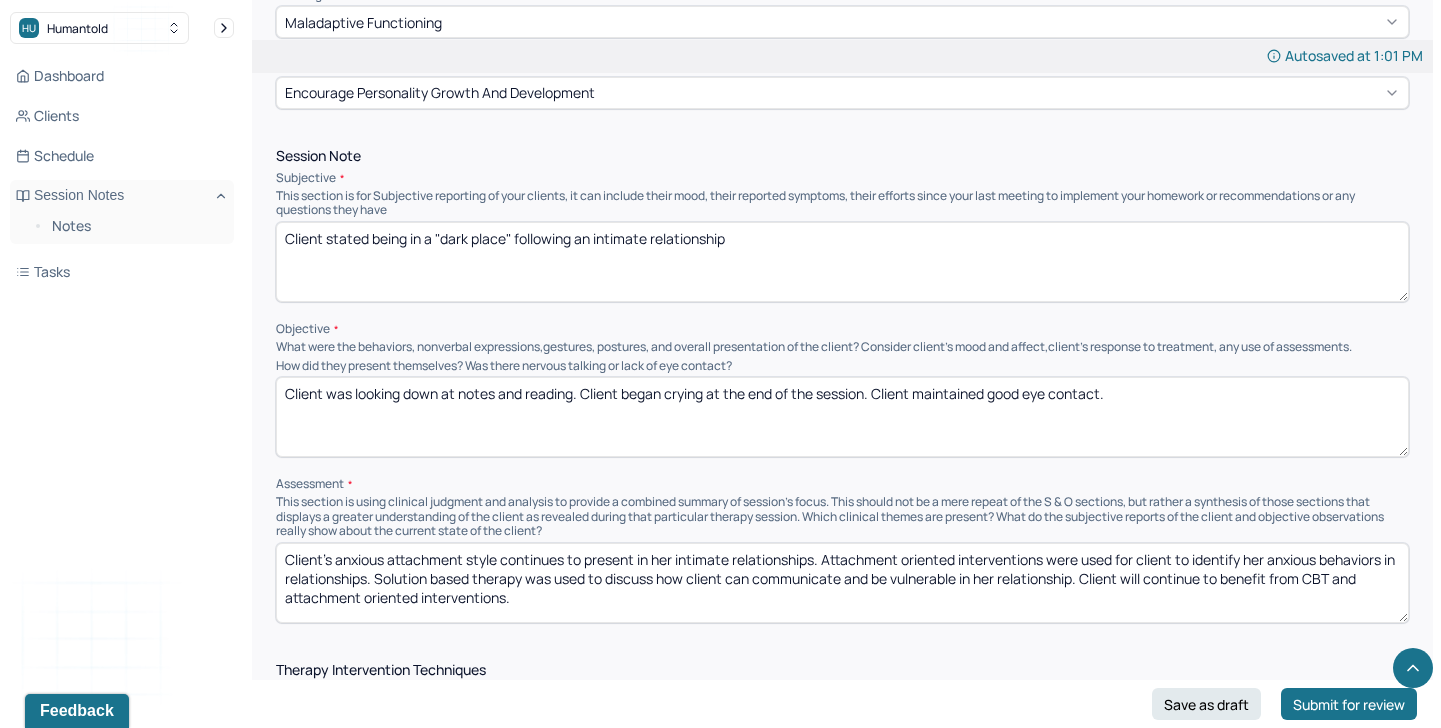 click on "Client stated being in a "dark place" following a relationship" at bounding box center [842, 262] 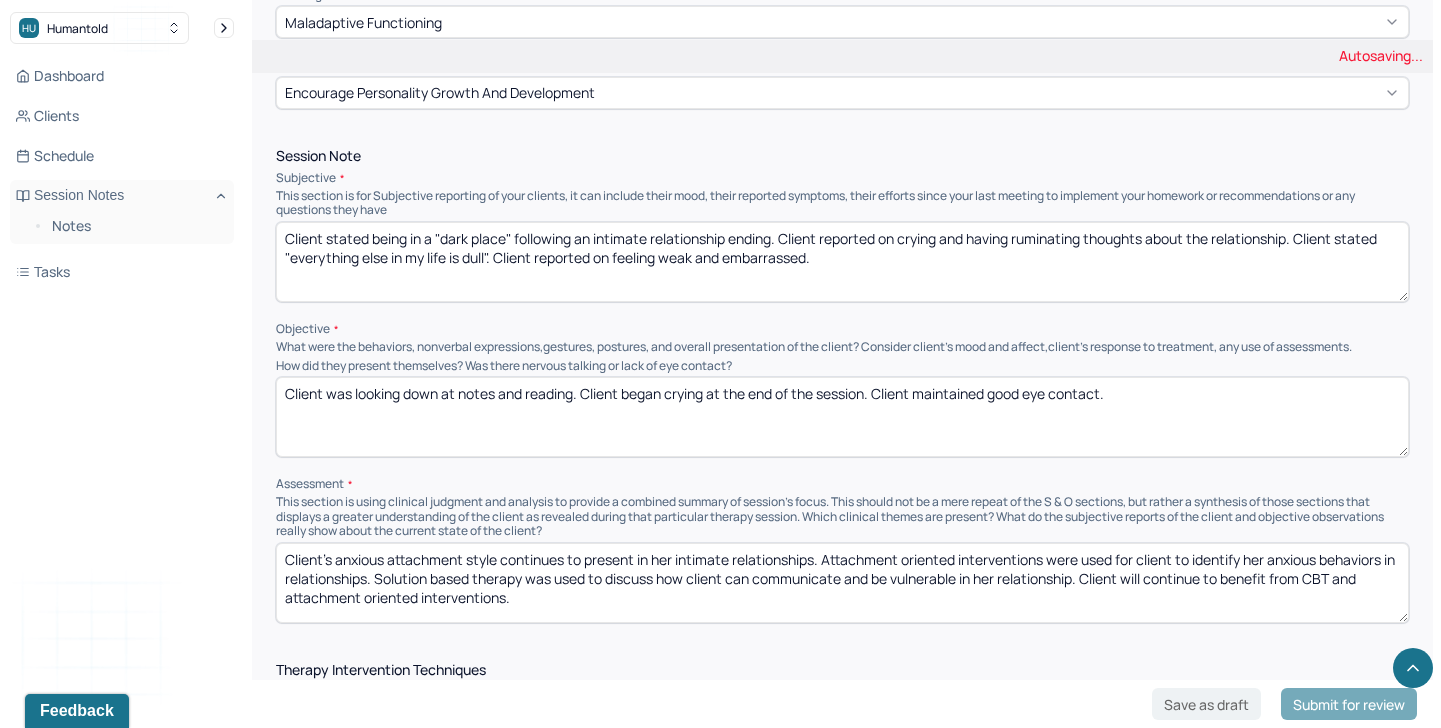 type on "Client stated being in a "dark place" following an intimate relationship ending. Client reported on crying and having ruminating thoughts about the relationship. Client stated "everything else in my life is dull". Client reported on feeling weak and embarrassed." 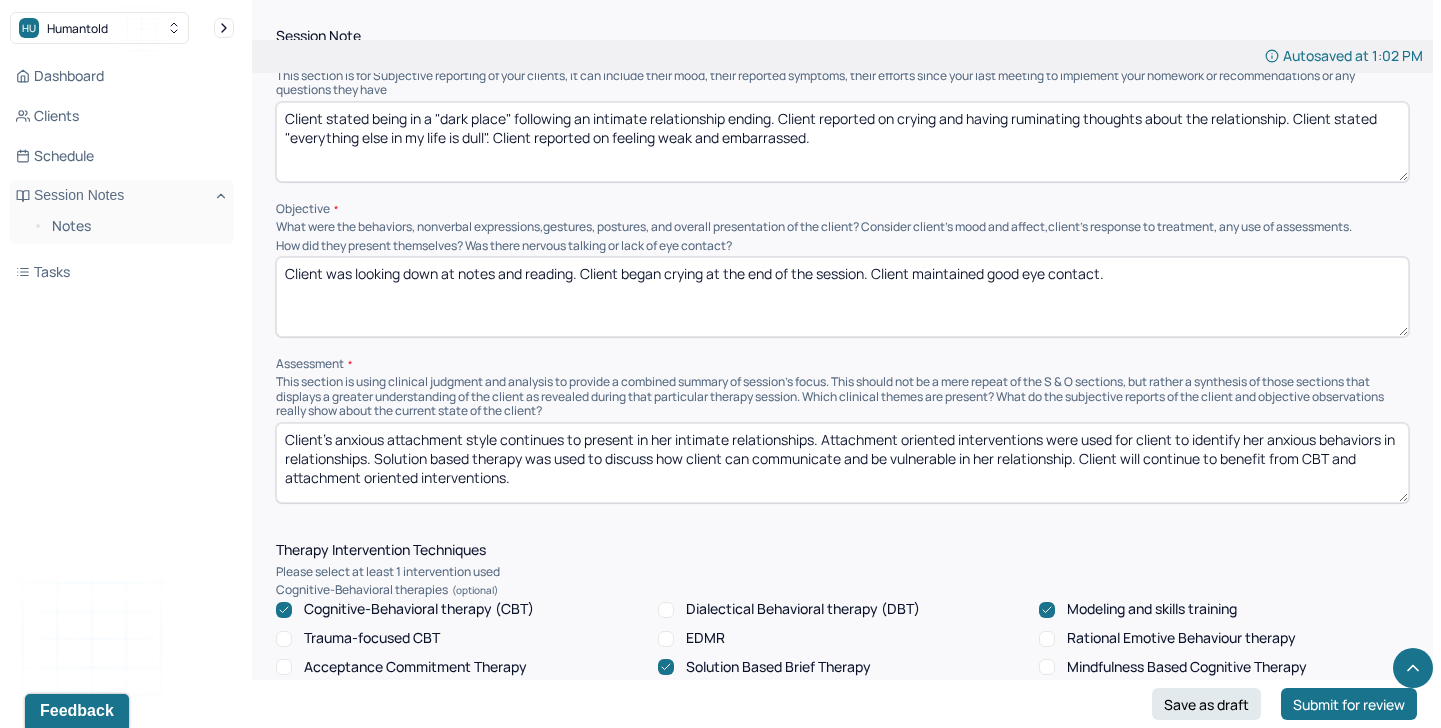 scroll, scrollTop: 1245, scrollLeft: 0, axis: vertical 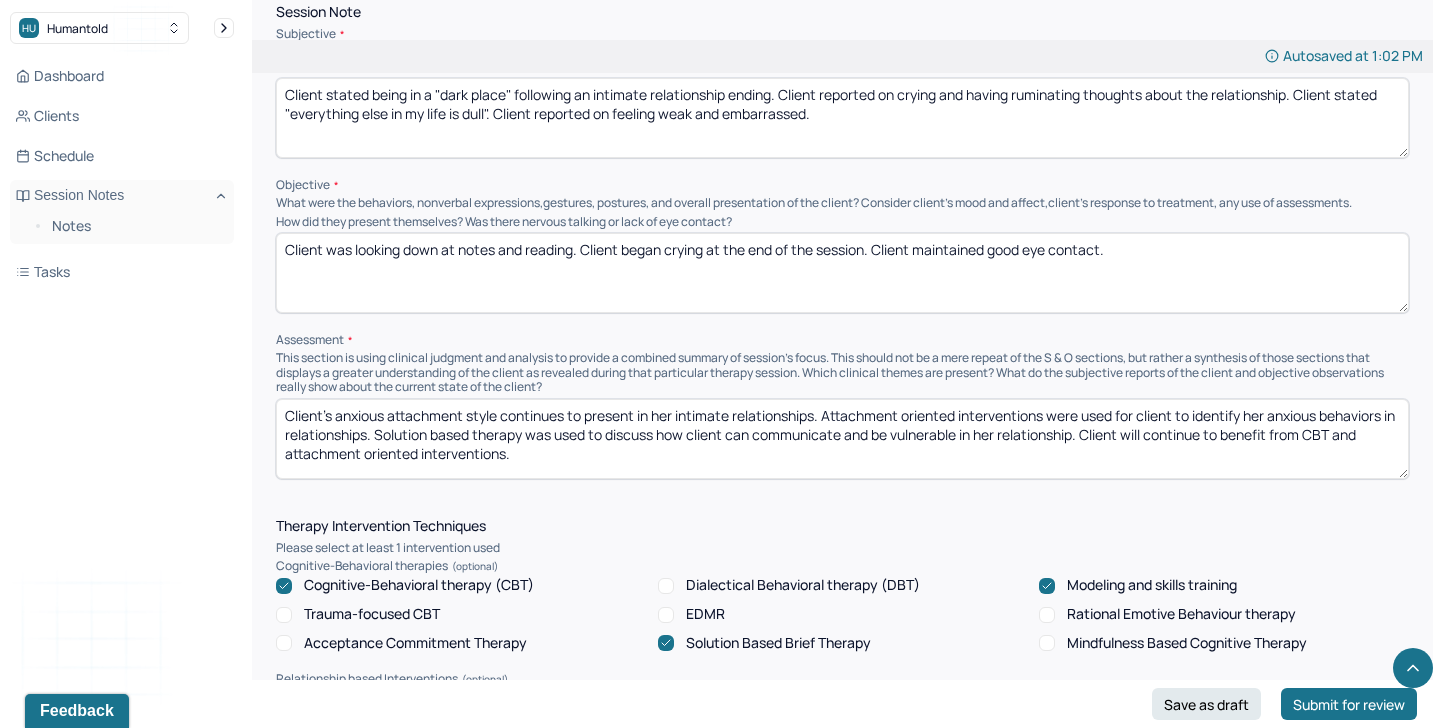 click on "Client's anxious attachment style continues to present in her intimate relationships. Attachment oriented interventions were used for client to identify her anxious behaviors in relationships. Solution based therapy was used to discuss how client can communicate and be vulnerable in her relationship. Client will continue to benefit from CBT and attachment oriented interventions." at bounding box center [842, 439] 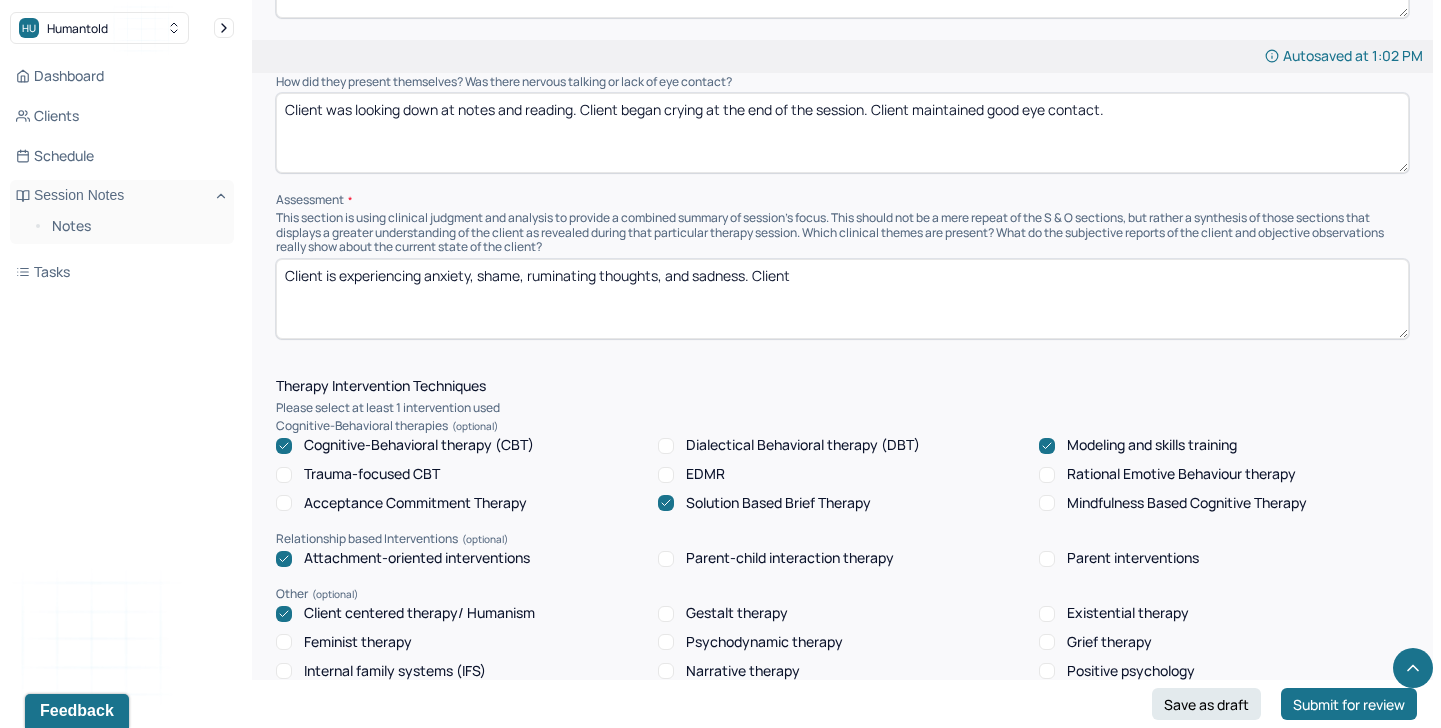 scroll, scrollTop: 1388, scrollLeft: 0, axis: vertical 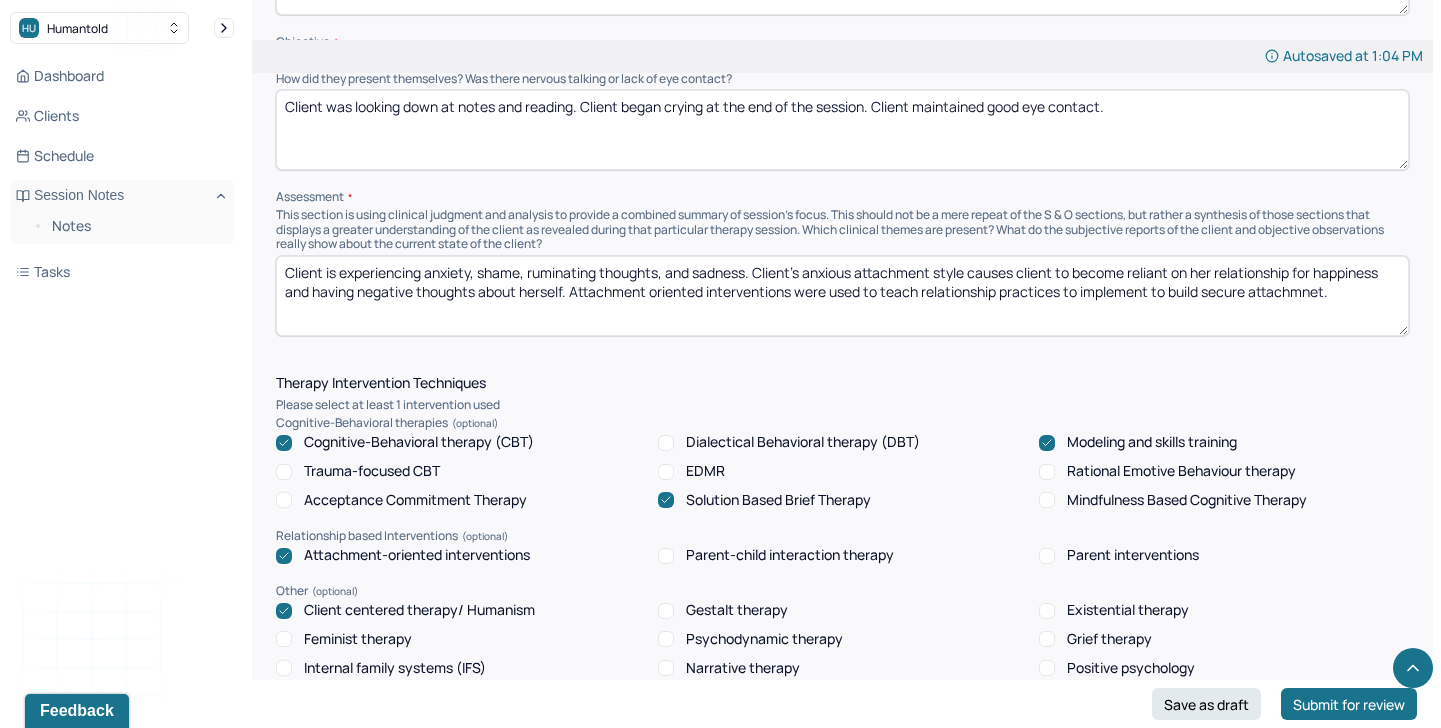 drag, startPoint x: 922, startPoint y: 285, endPoint x: 1366, endPoint y: 298, distance: 444.19028 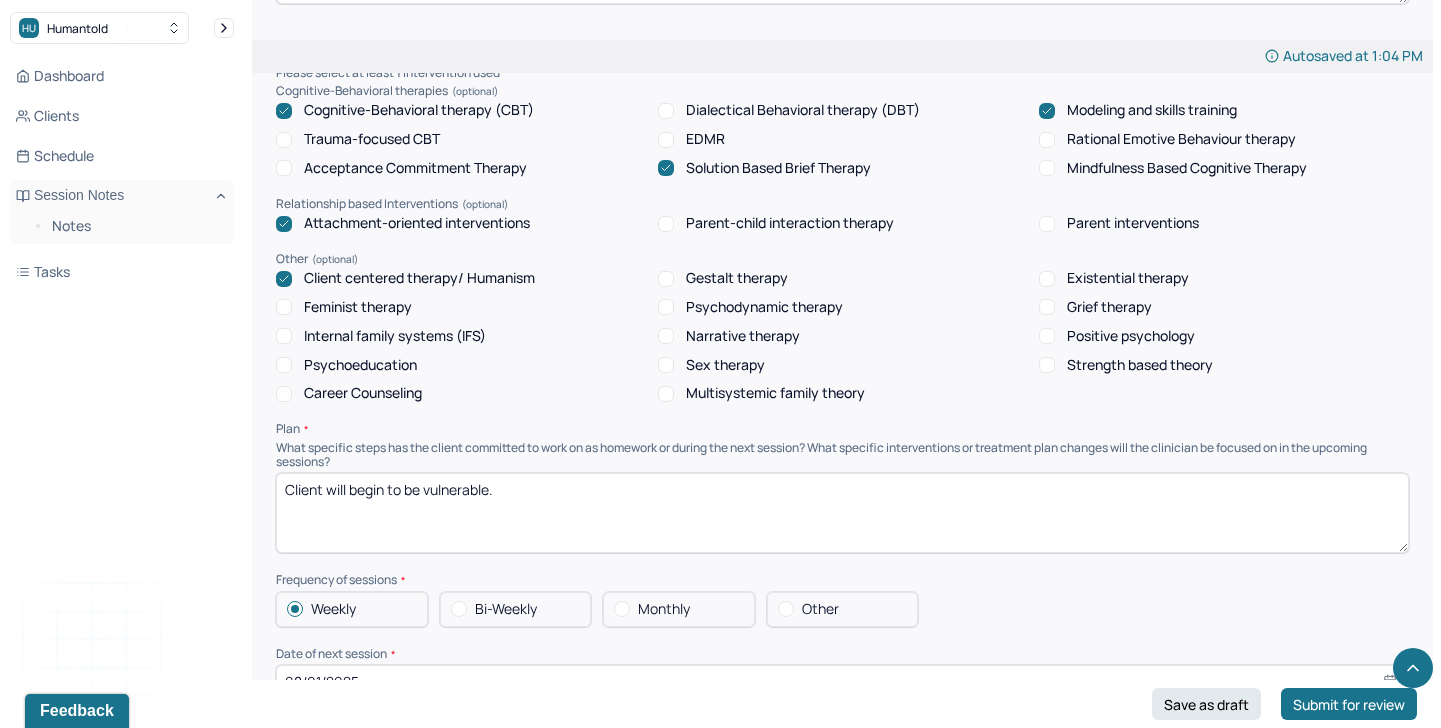 scroll, scrollTop: 1886, scrollLeft: 0, axis: vertical 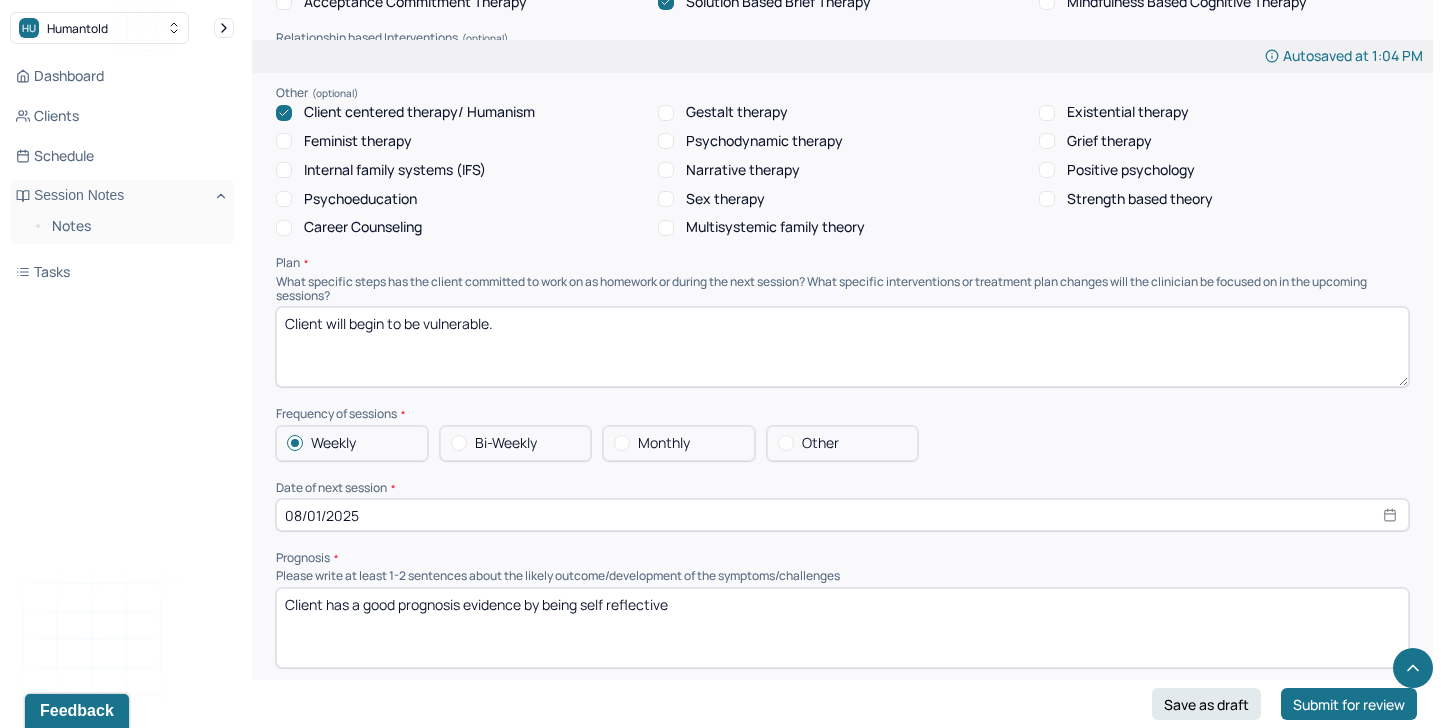 type on "Client is experiencing anxiety, shame, ruminating thoughts, and sadness. Client's anxious attachment style causes client to become reliant on her relationship for happiness and having negative thoughts about herself. Attachment oriented interventions were used to teach relationship practices to implement to build secure attachment." 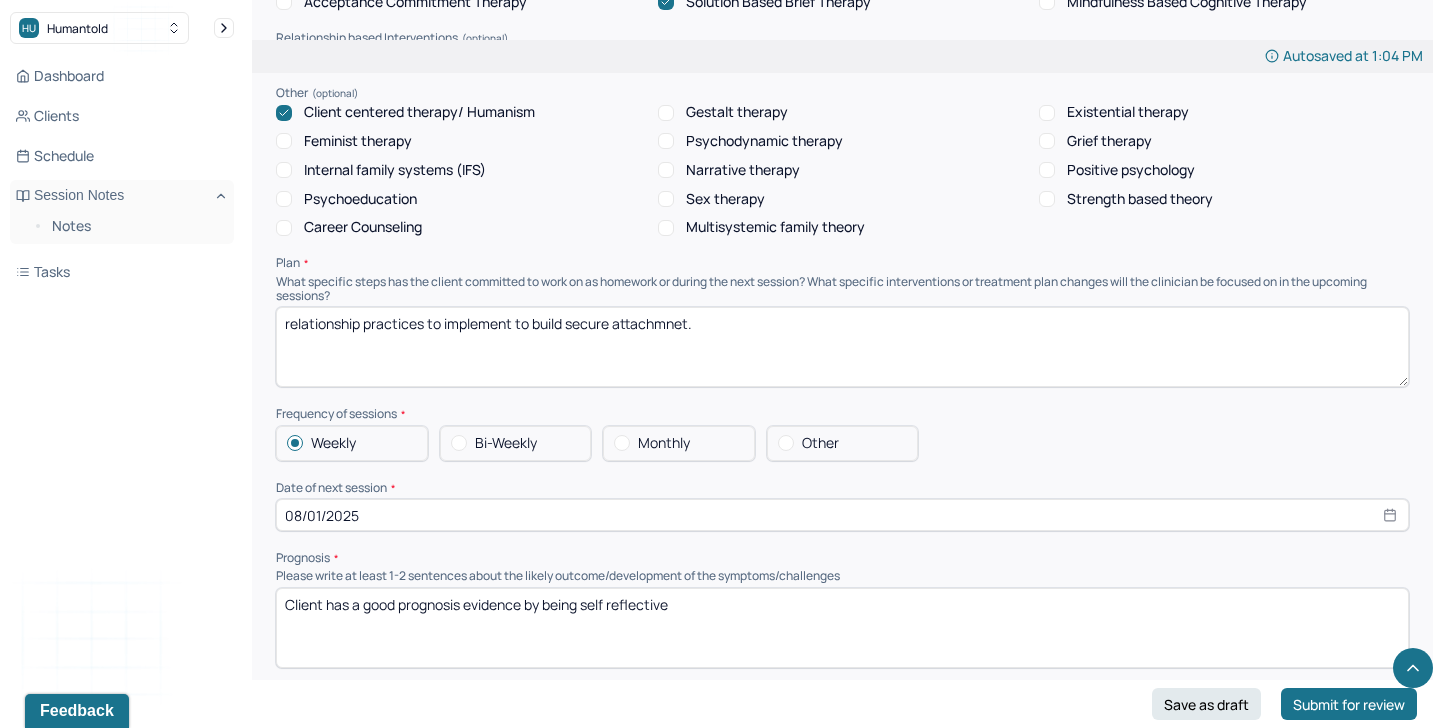 click on "relationship practices to implement to build secure attachmnet." at bounding box center (842, 347) 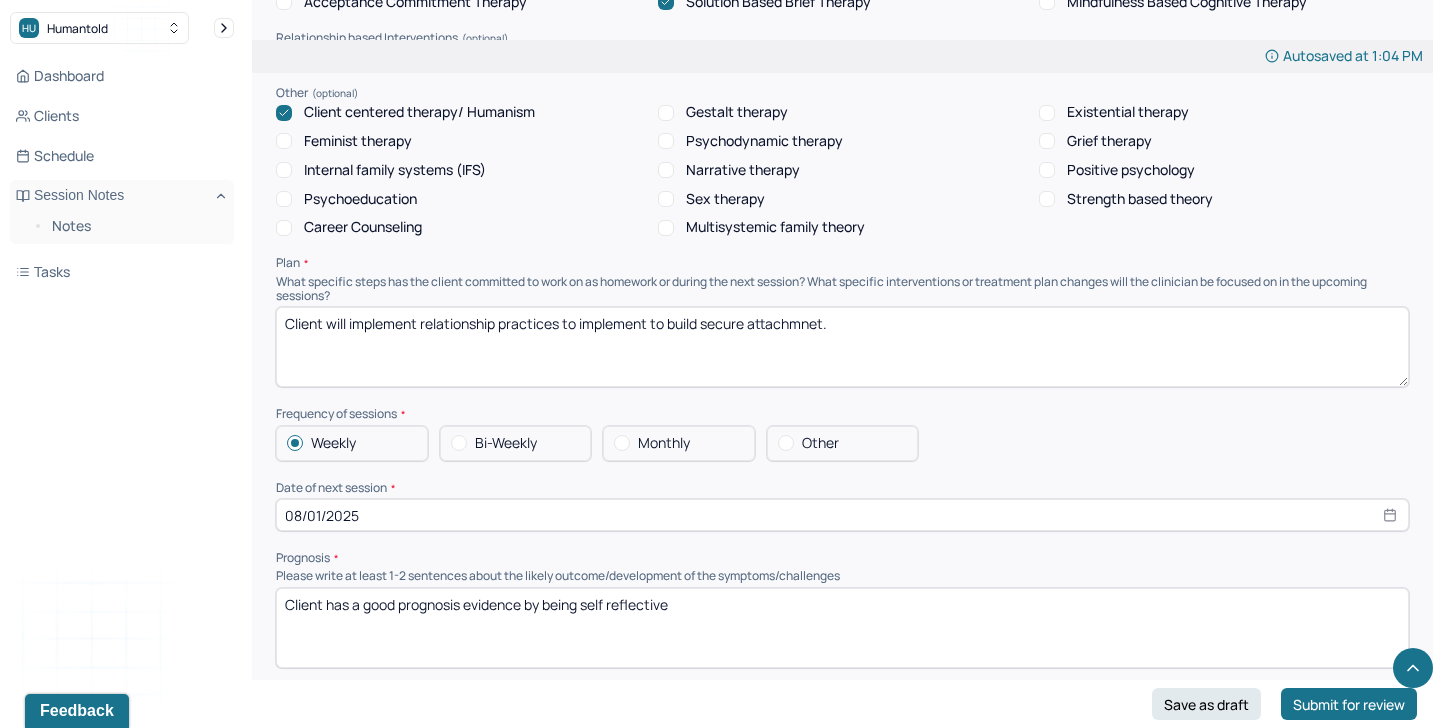 click on "Client will implement relationship practices to implement to build secure attachmnet." at bounding box center [842, 347] 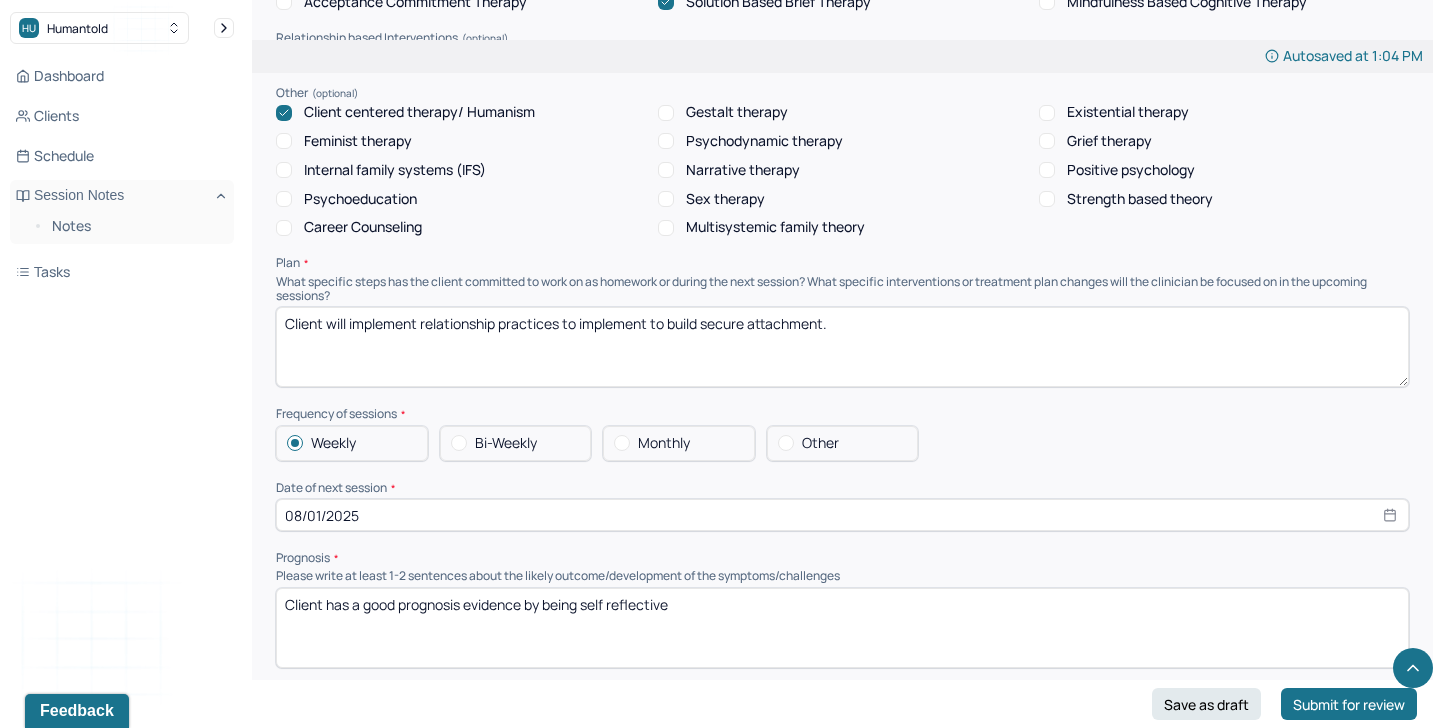 type on "Client will implement relationship practices to implement to build secure attachment." 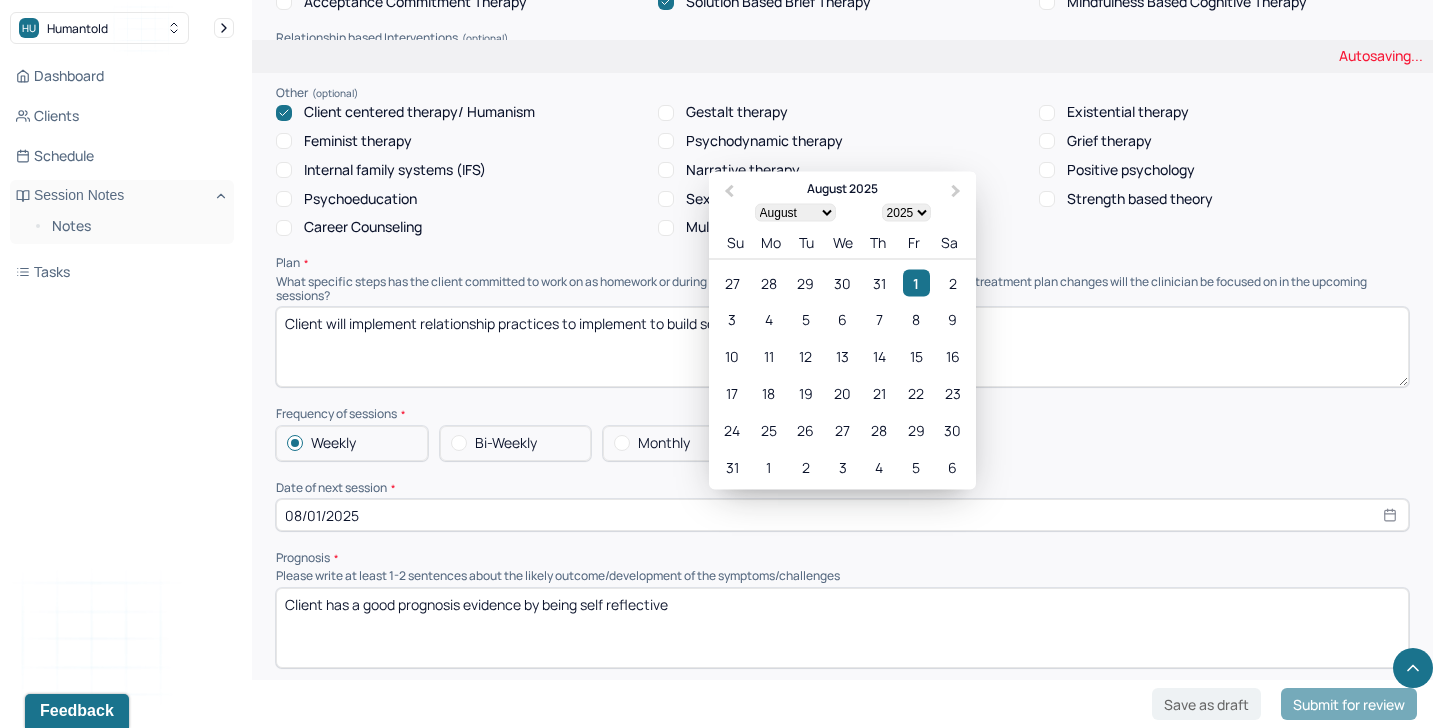 click on "08/01/2025" at bounding box center (842, 515) 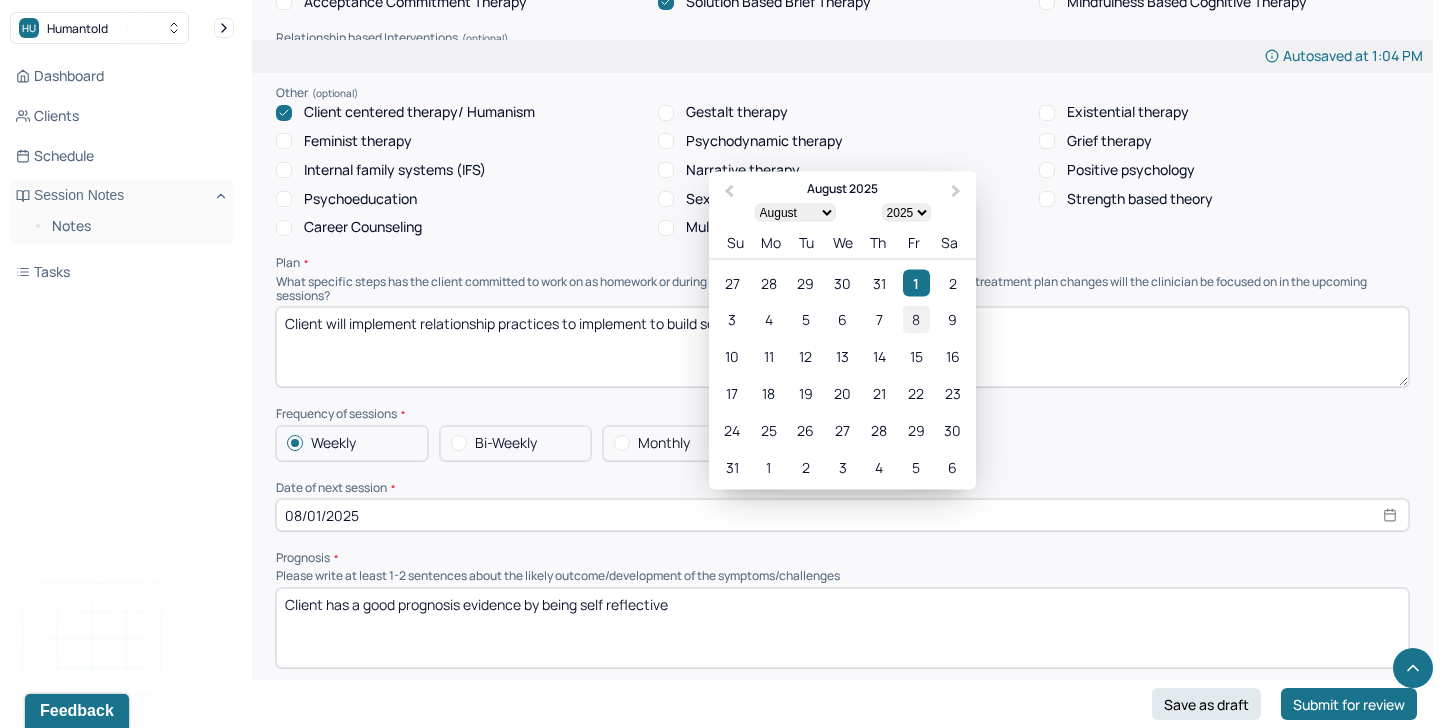 click on "8" at bounding box center [916, 319] 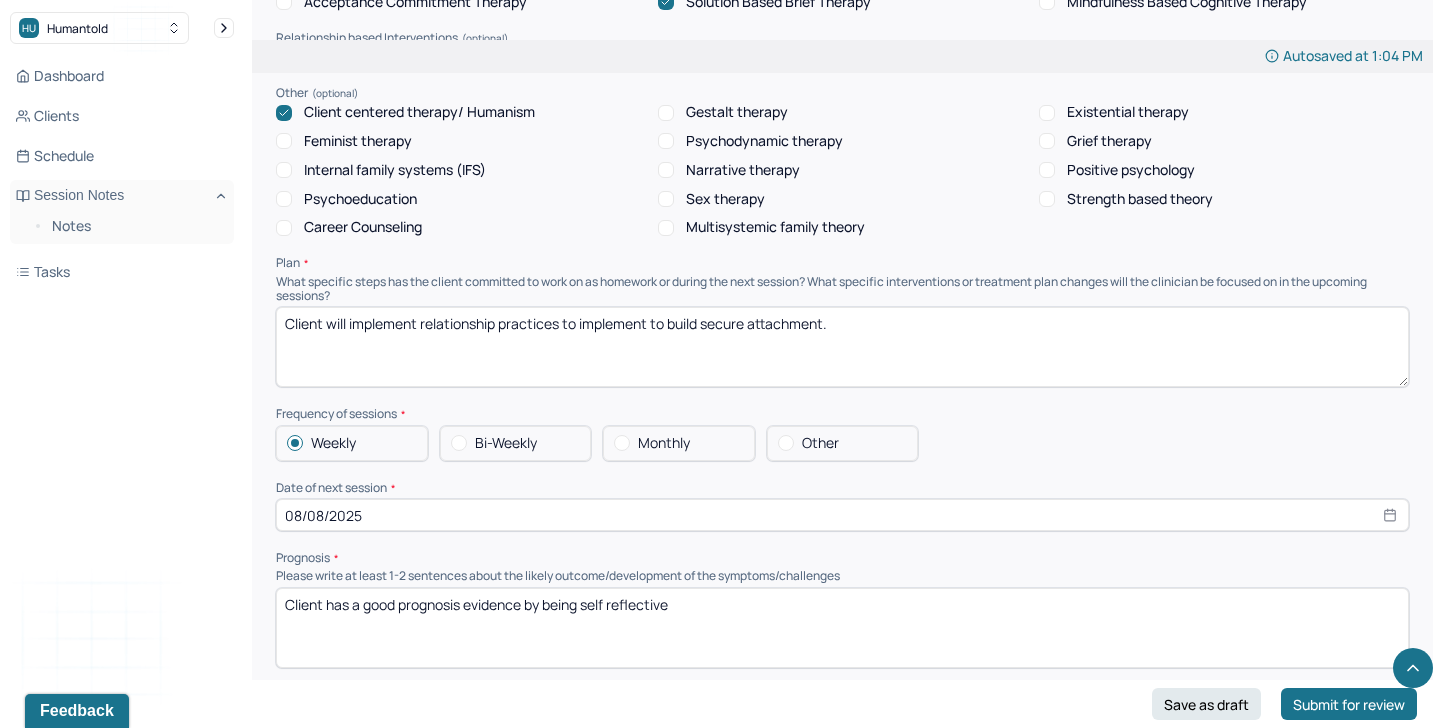 click on "08/08/2025" at bounding box center (842, 515) 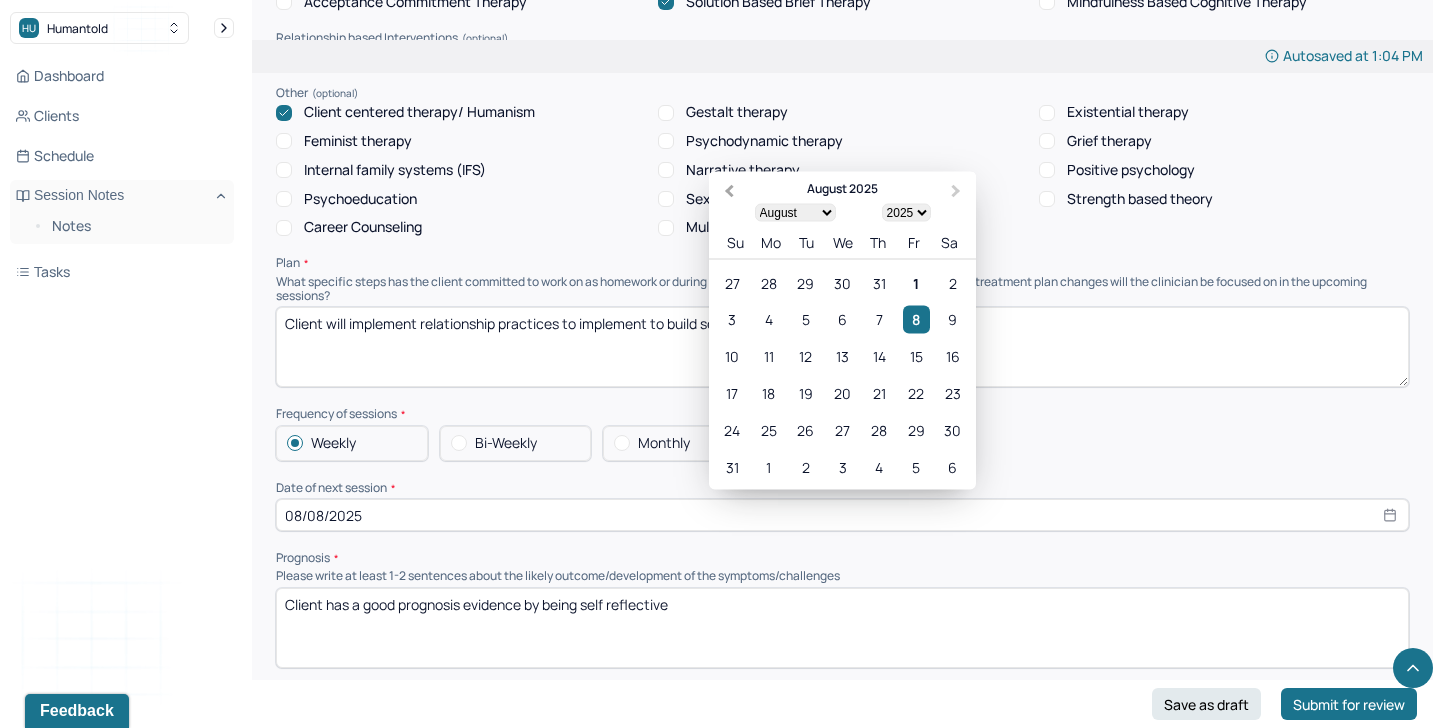 click on "Previous Month" at bounding box center (727, 193) 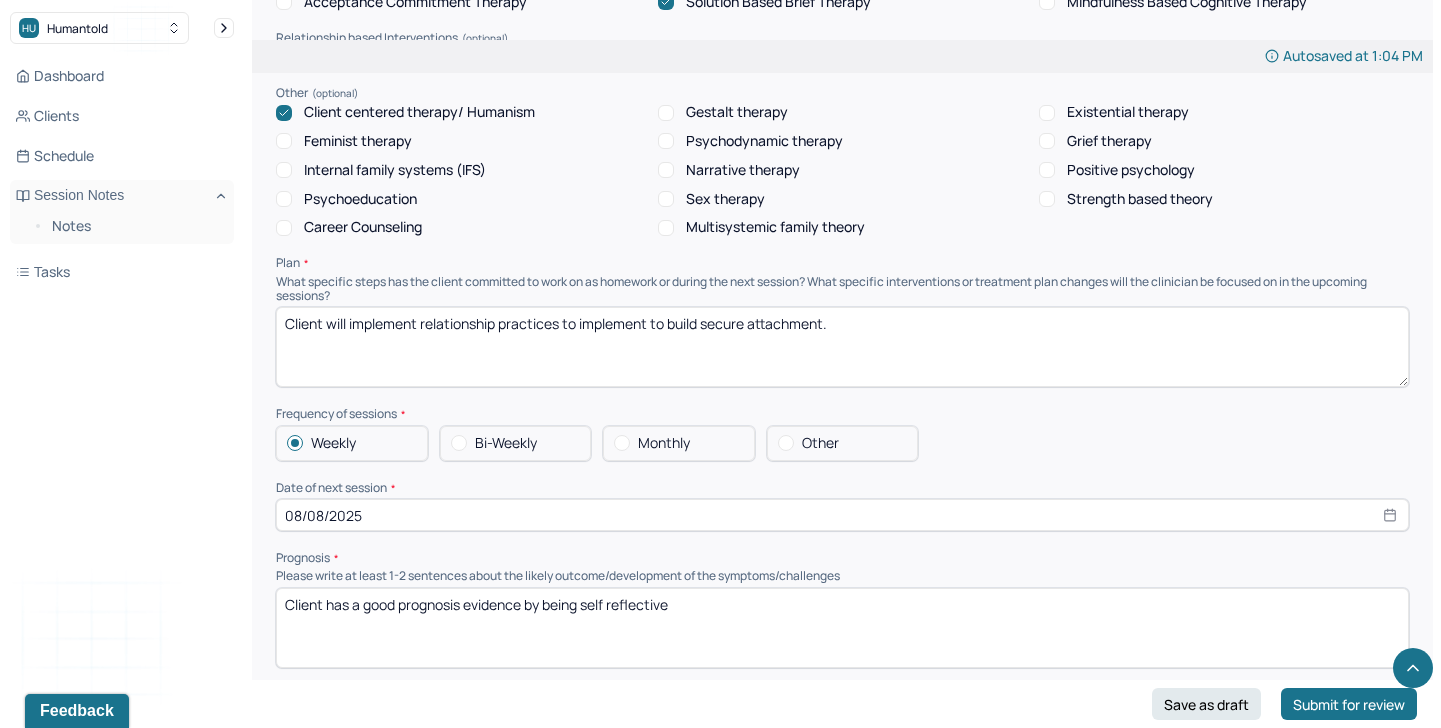 click on "Therapy Intervention Techniques Please select at least 1 intervention used Cognitive-Behavioral therapies Cognitive-Behavioral therapy (CBT) Dialectical Behavioral therapy (DBT) Modeling and skills training Trauma-focused CBT EDMR Rational Emotive Behaviour therapy Acceptance Commitment Therapy Solution Based Brief Therapy Mindfulness Based Cognitive Therapy Relationship based Interventions Attachment-oriented interventions Parent-child interaction therapy Parent interventions Other Client centered therapy/ Humanism Gestalt therapy Existential therapy Feminist therapy Psychodynamic therapy Grief therapy Internal family systems (IFS) Narrative therapy Positive psychology Psychoeducation Sex therapy Strength based theory Career Counseling Multisystemic family theory Plan What specific steps has the client committed to work on as homework or during the next session? What specific interventions or treatment plan changes will the clinician be focused on in the upcoming sessions? Frequency of sessions Weekly Other" at bounding box center (842, 332) 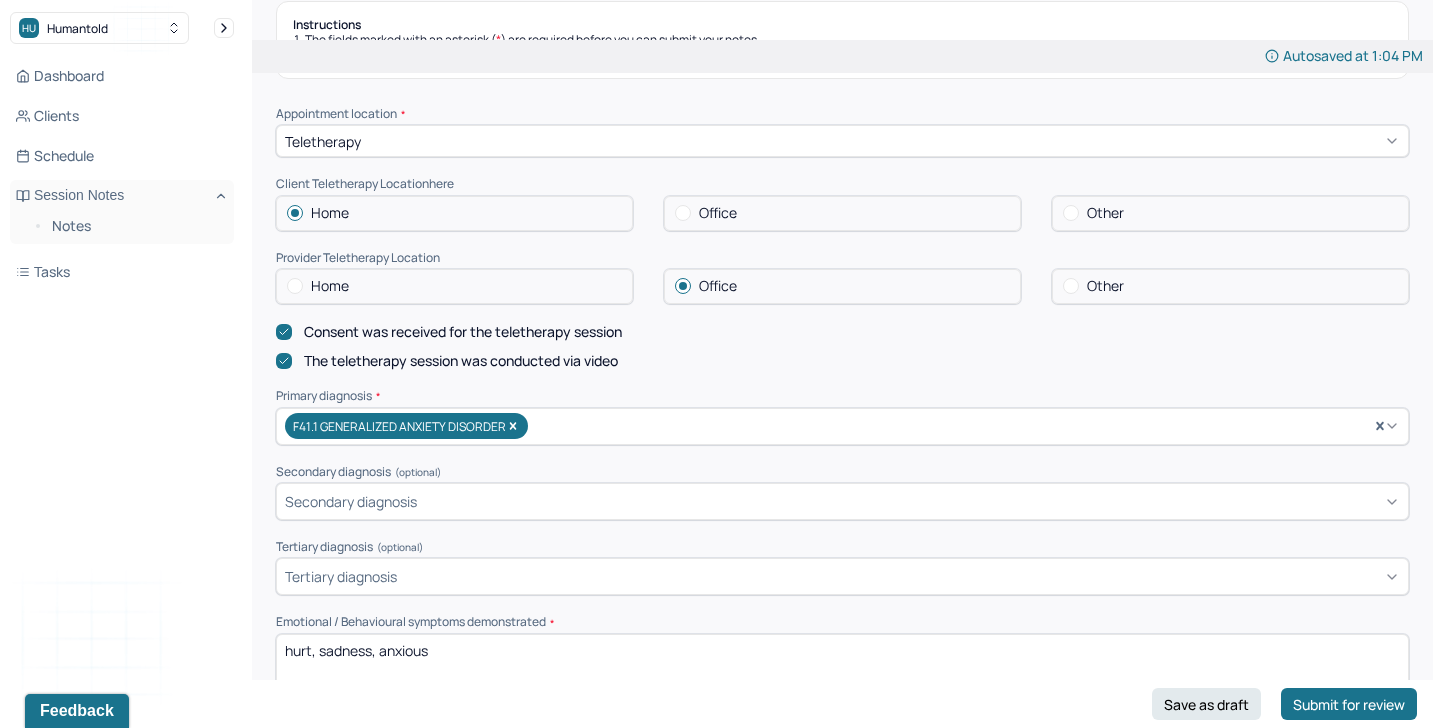 scroll, scrollTop: 0, scrollLeft: 0, axis: both 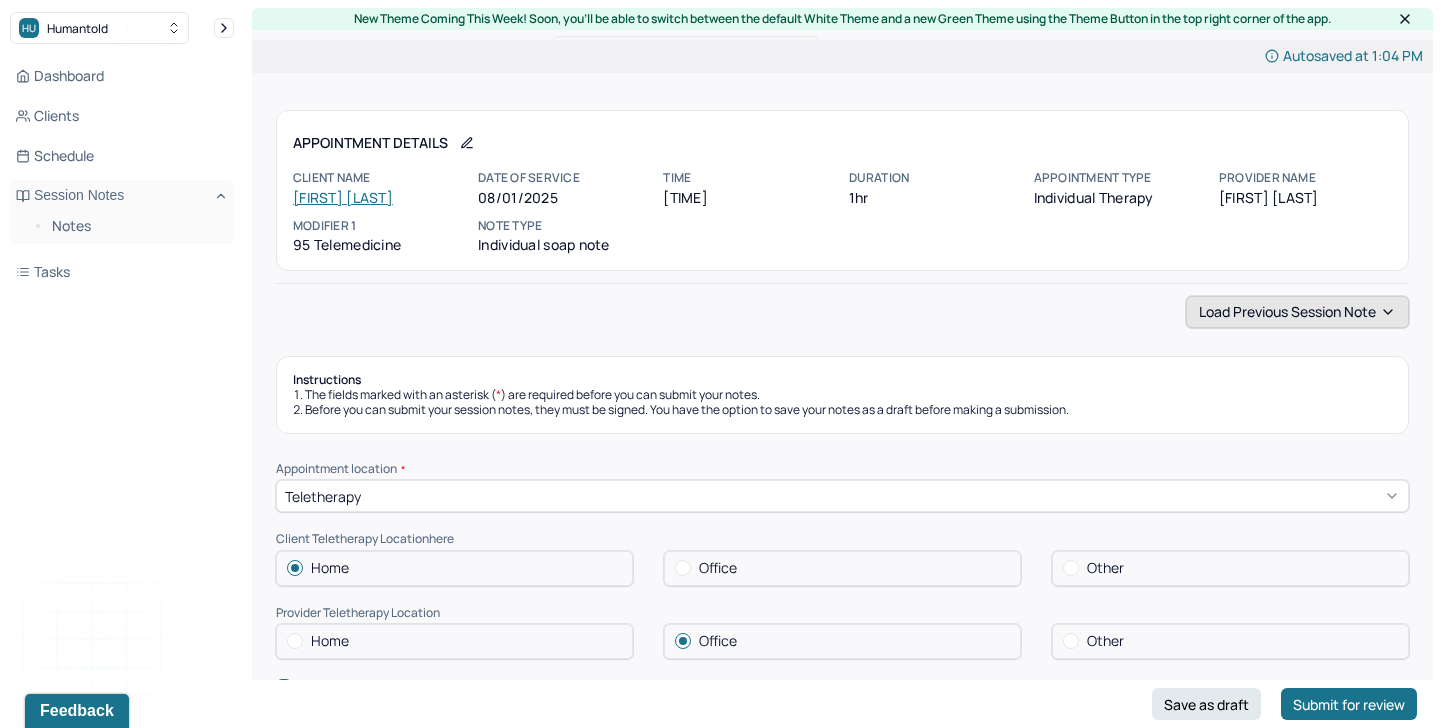 click on "Load previous session note" at bounding box center (1297, 312) 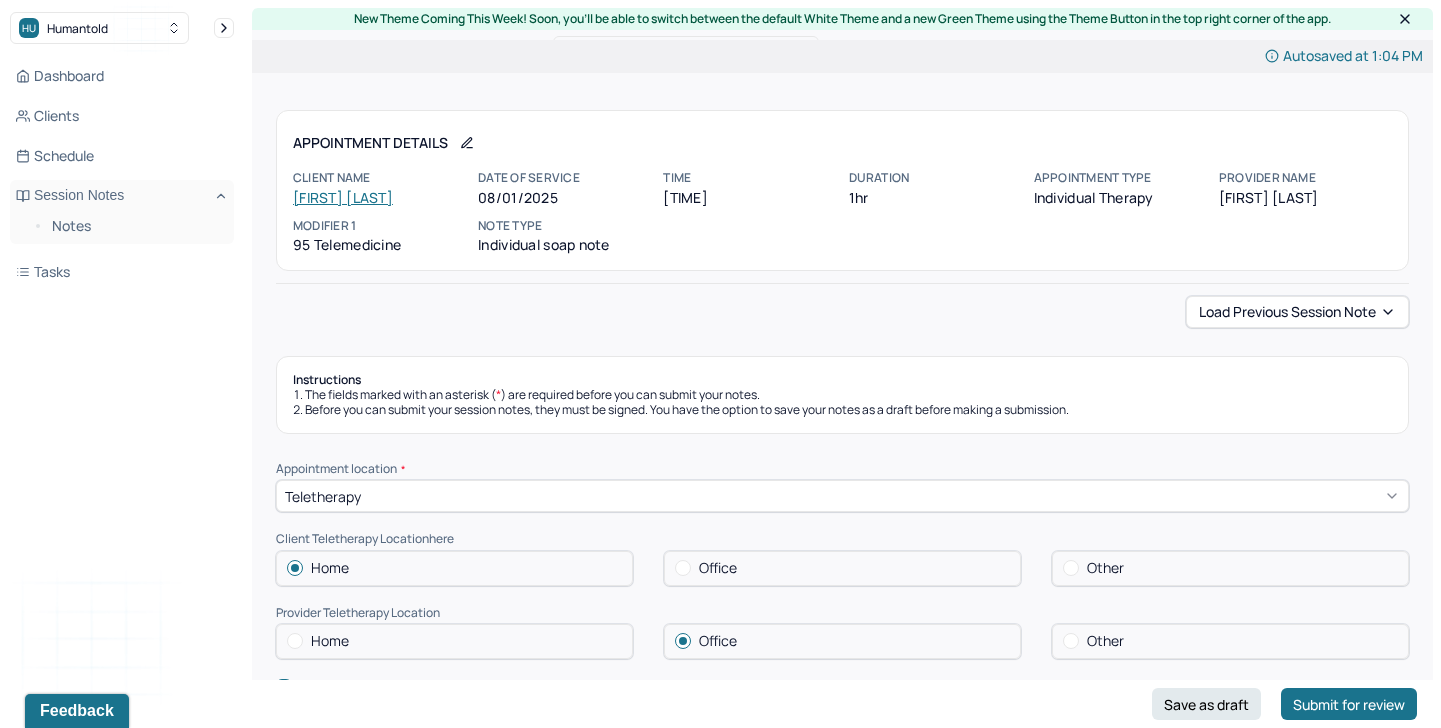click on "Load previous session note" at bounding box center (842, 312) 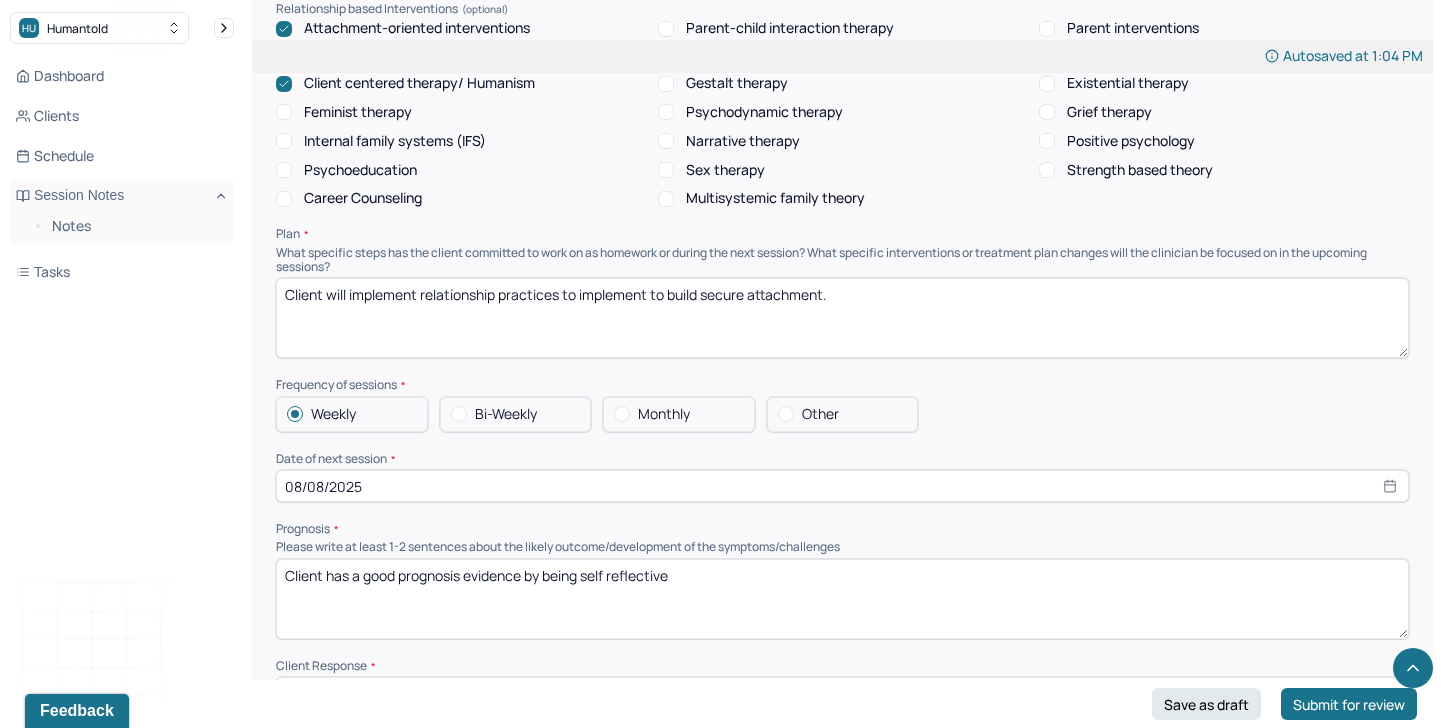 scroll, scrollTop: 1960, scrollLeft: 0, axis: vertical 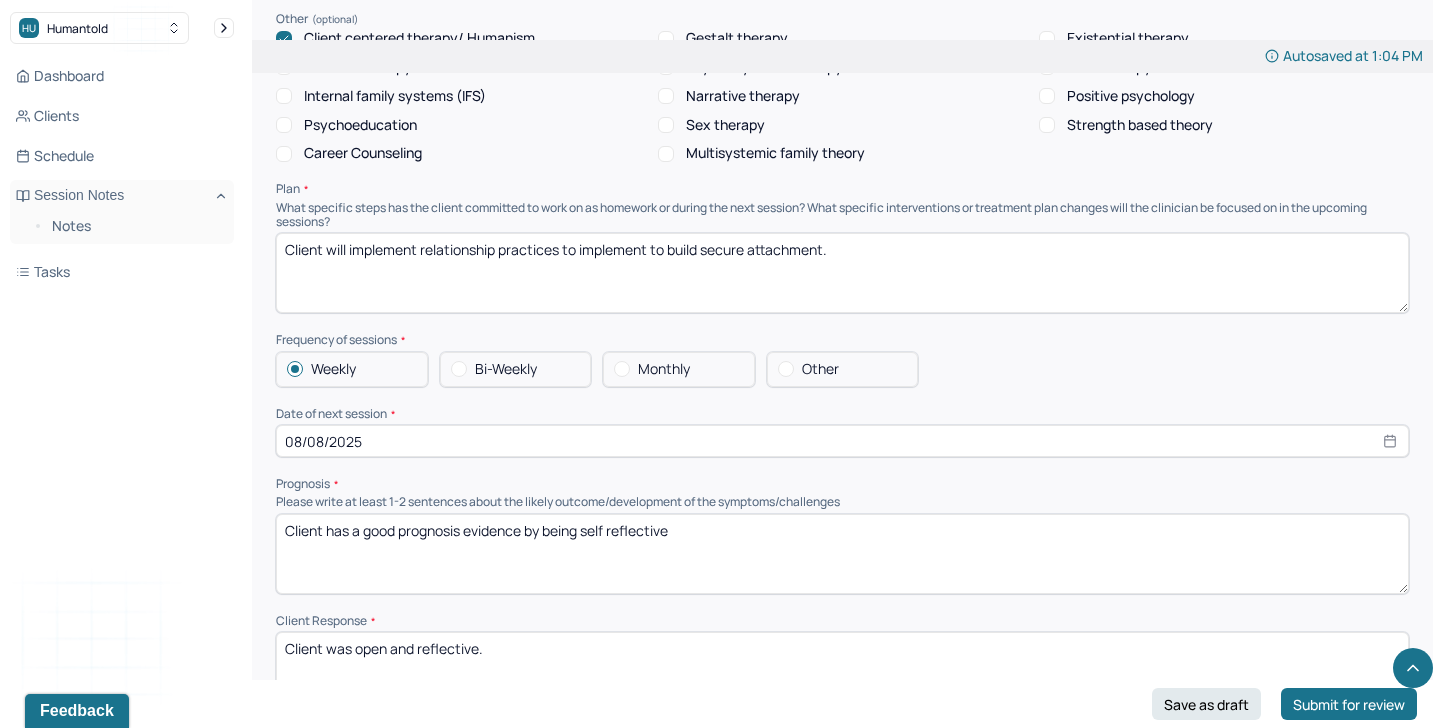 click on "Client will implement relationship practices to implement to build secure attachment." at bounding box center (842, 273) 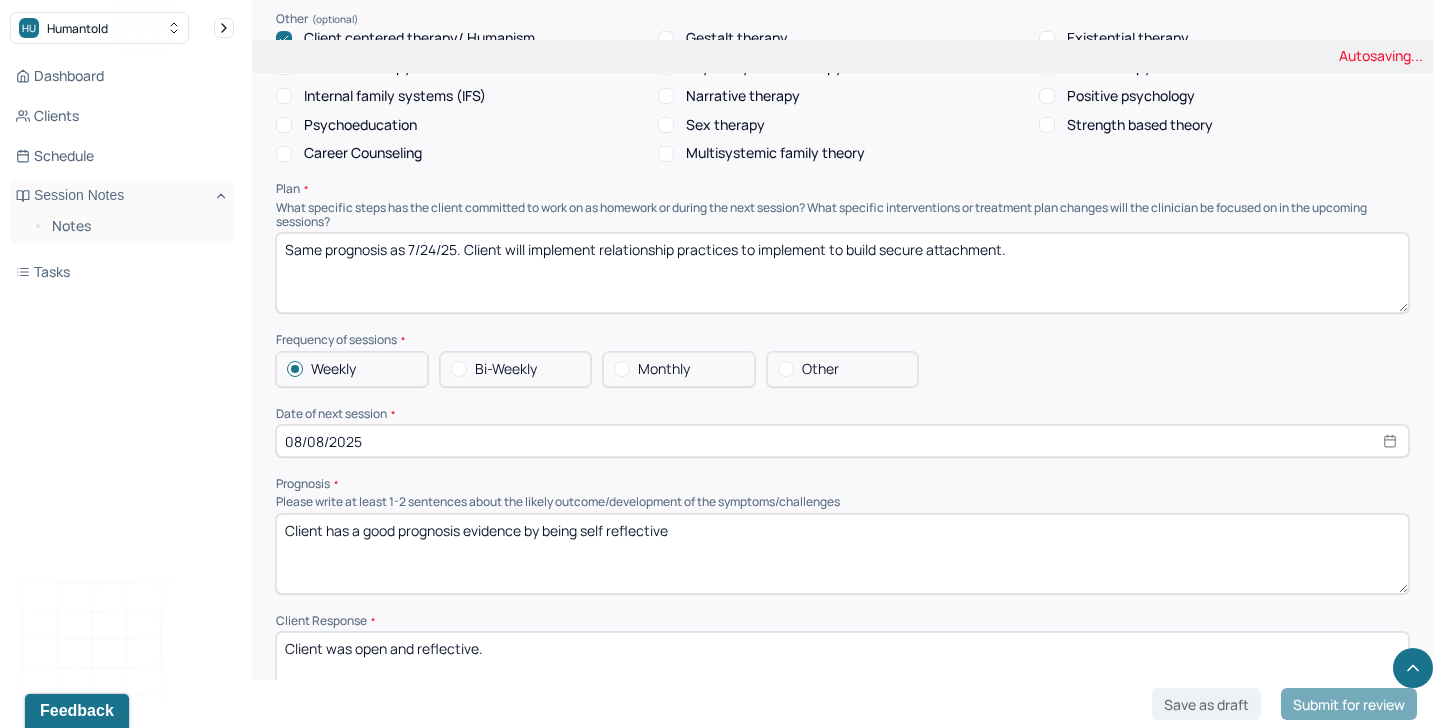 type on "Same prognosis as 7/24/25. Client will implement relationship practices to implement to build secure attachment." 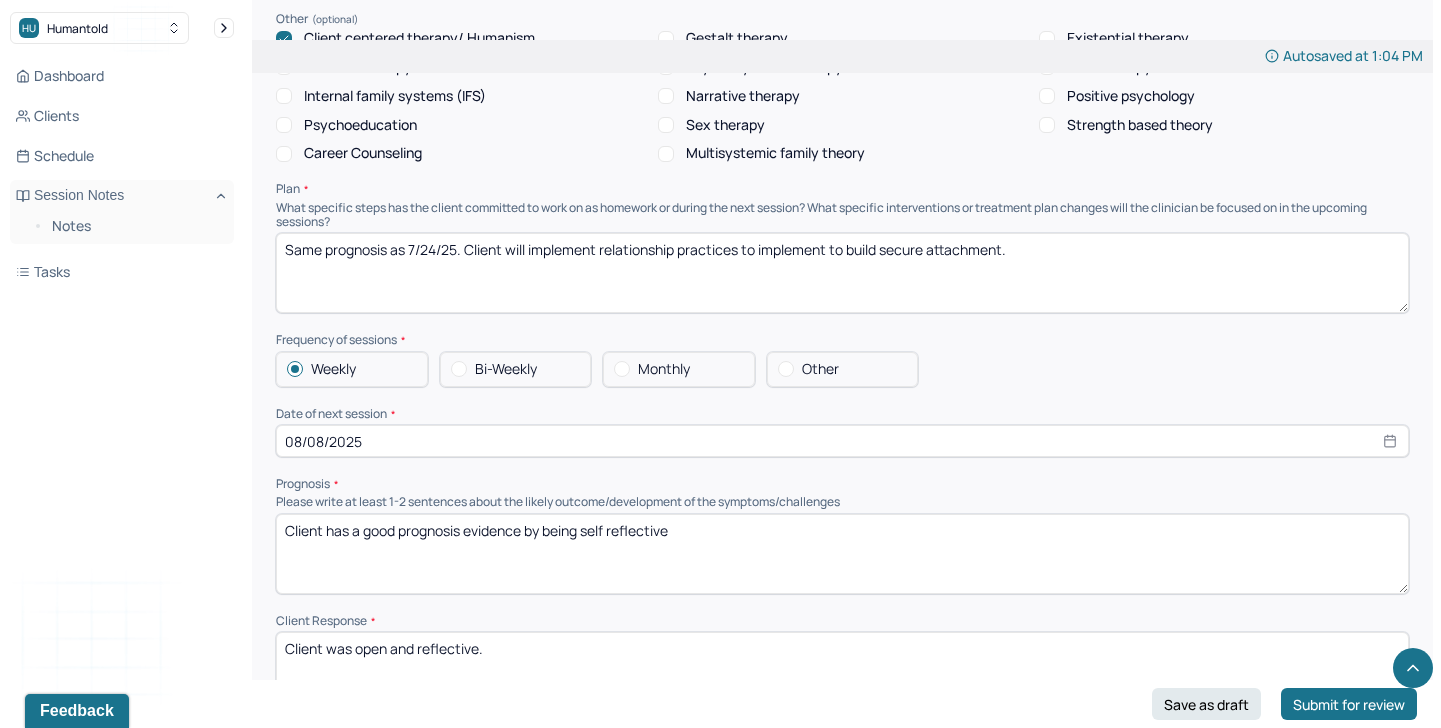 click on "Client has a good prognosis evidence by being self reflective" at bounding box center [842, 554] 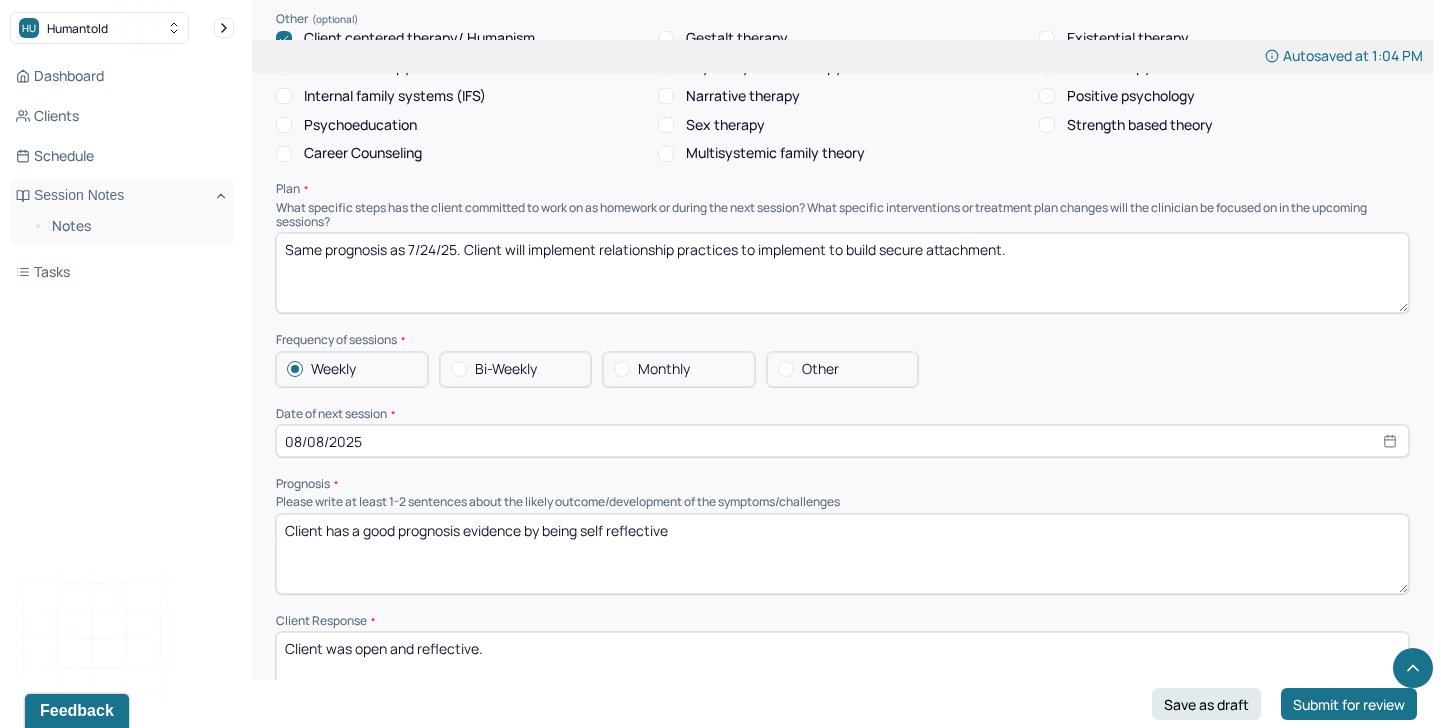 drag, startPoint x: 460, startPoint y: 238, endPoint x: 297, endPoint y: 237, distance: 163.00307 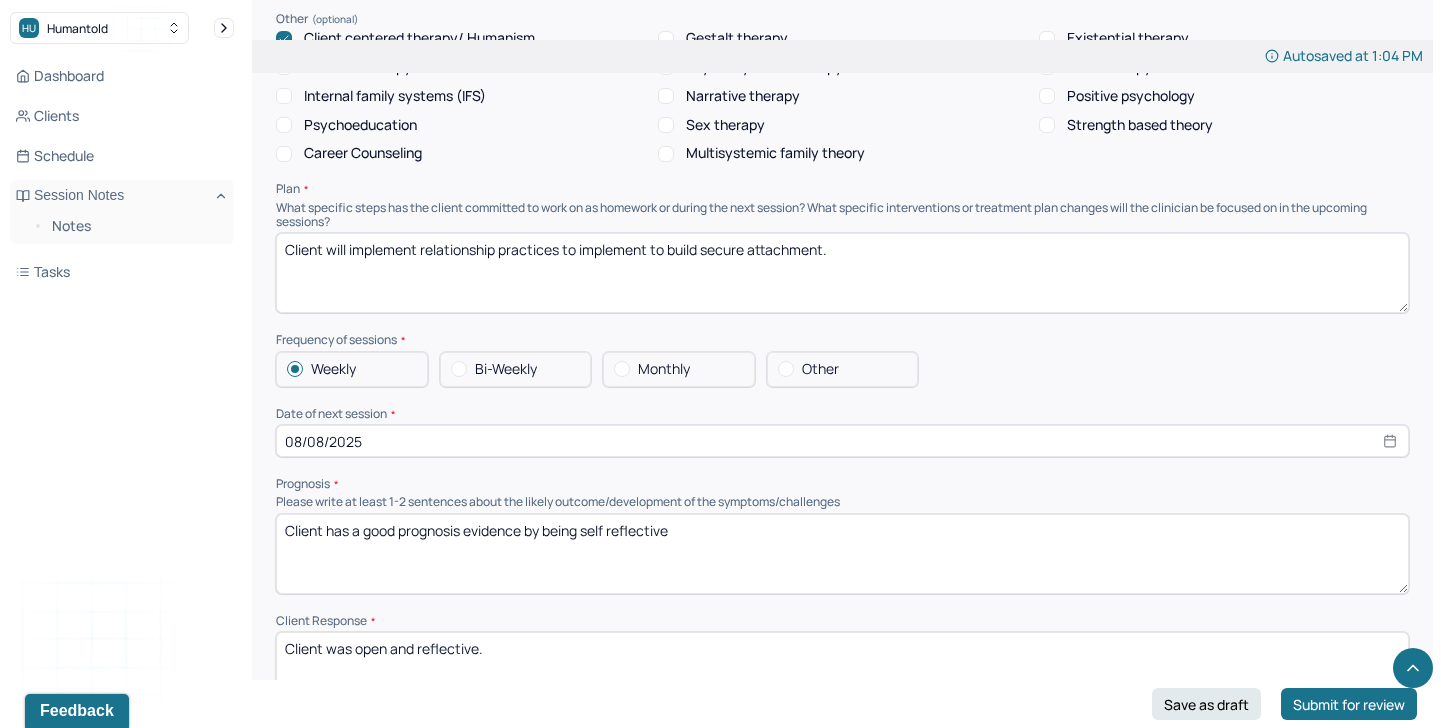 type on "Client will implement relationship practices to implement to build secure attachment." 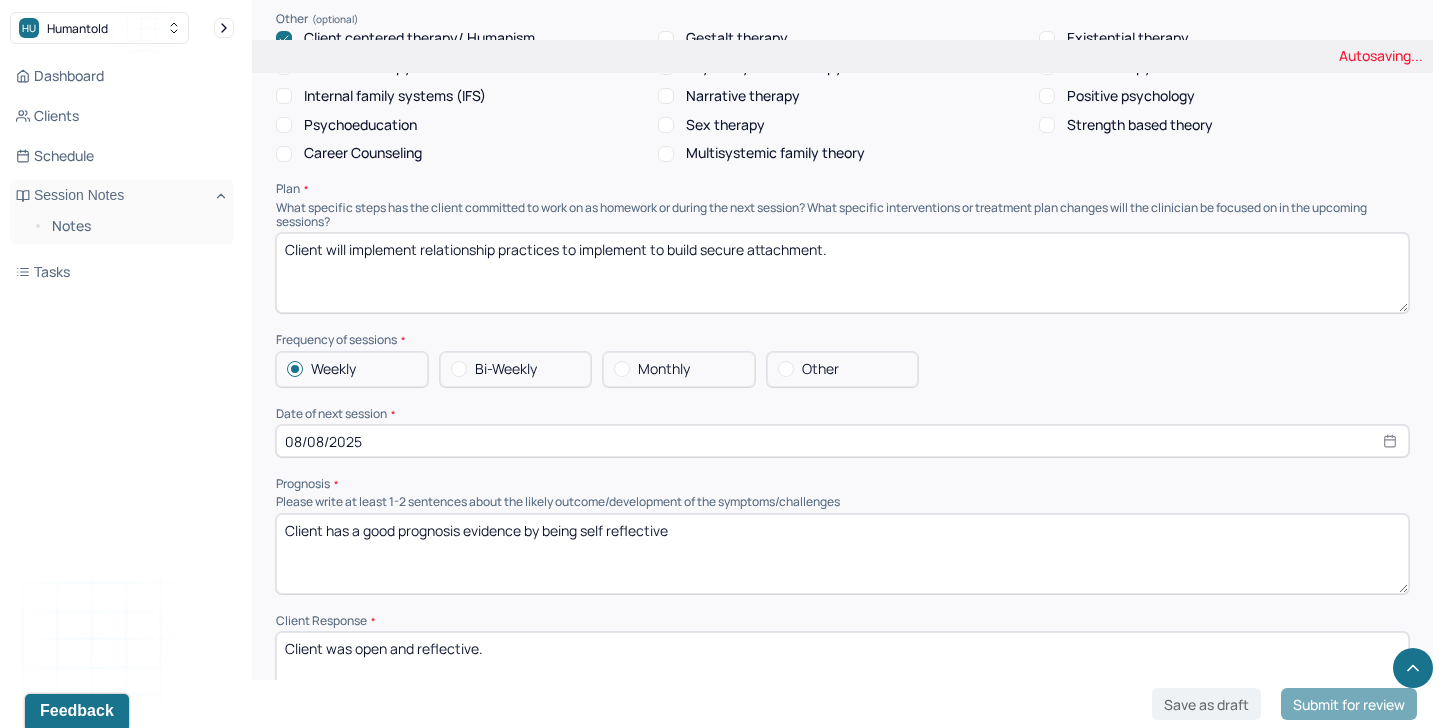 click on "Client has a good prognosis evidence by being self reflective" at bounding box center [842, 554] 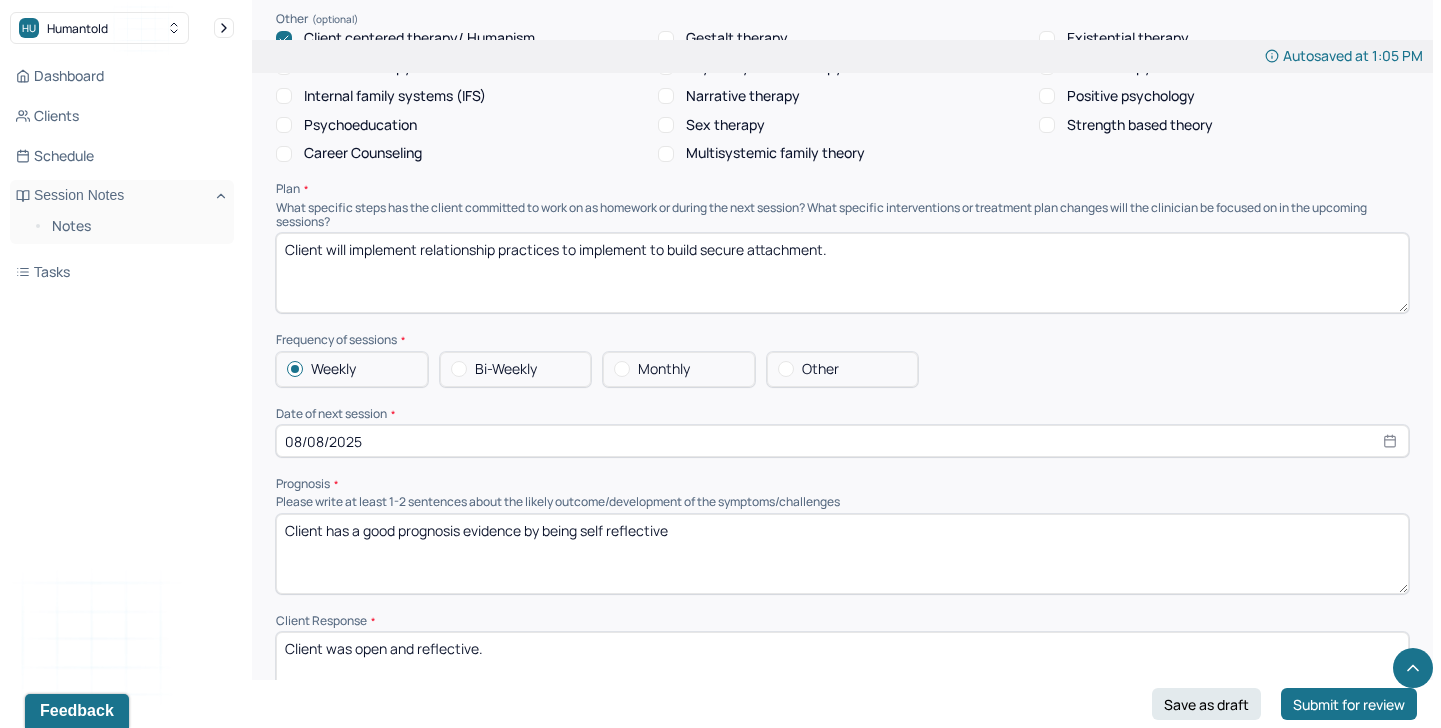 click on "Client has a good prognosis evidence by being self reflective" at bounding box center [842, 554] 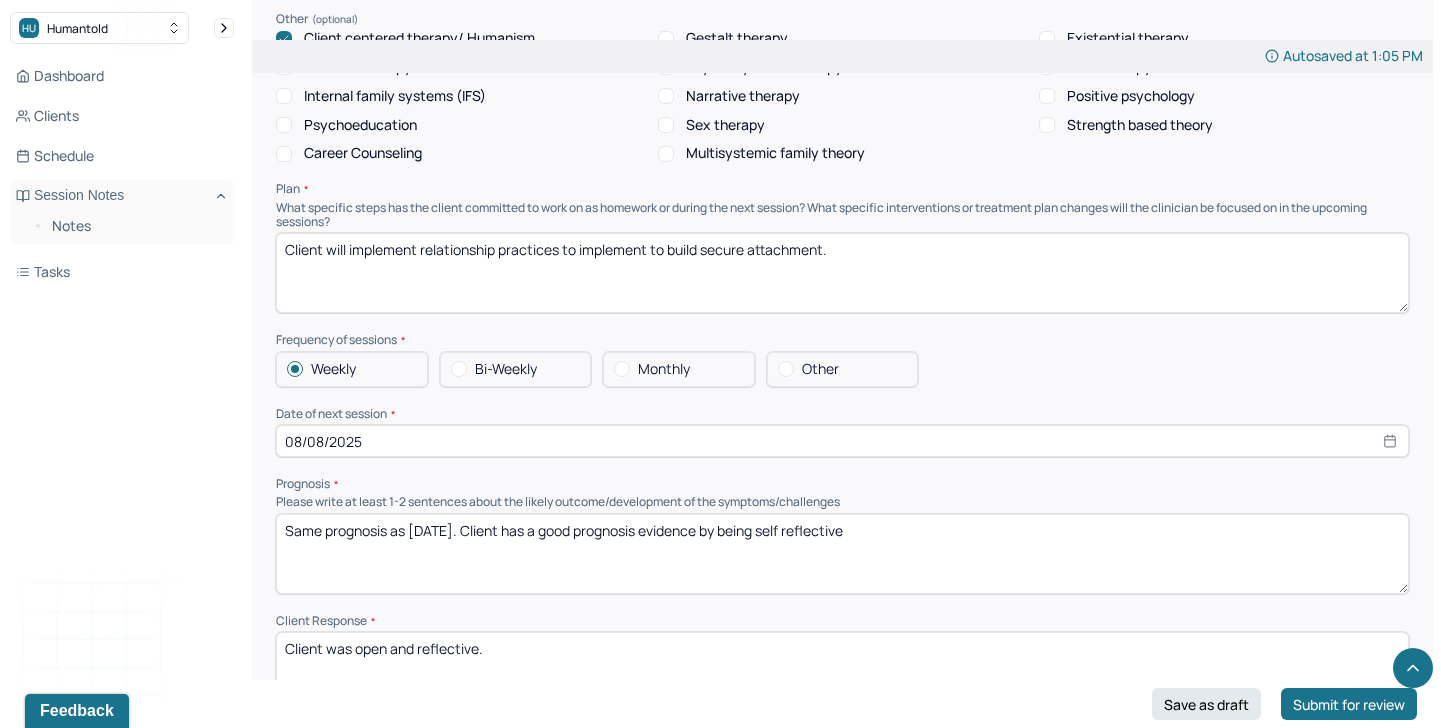 type on "Same prognosis as [DATE]. Client has a good prognosis evidence by being self reflective" 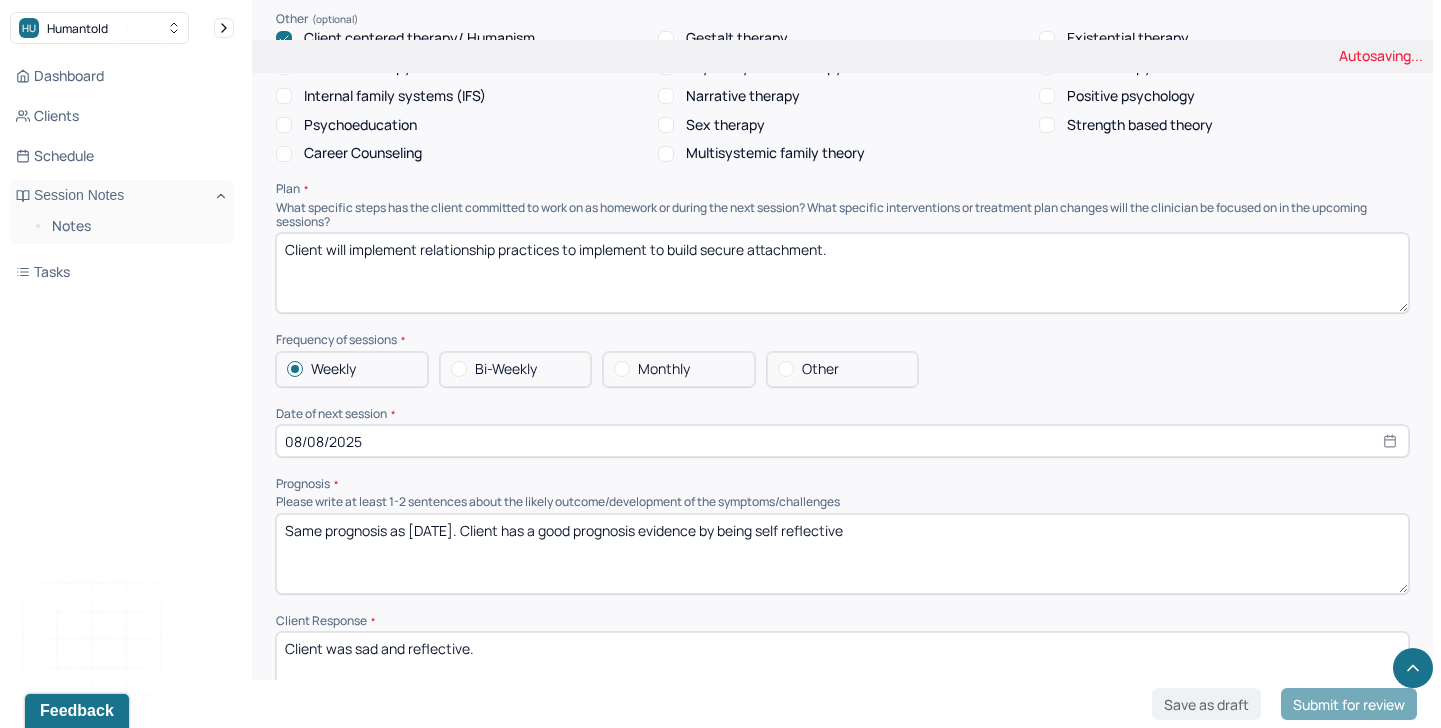 type on "Client was sad and reflective." 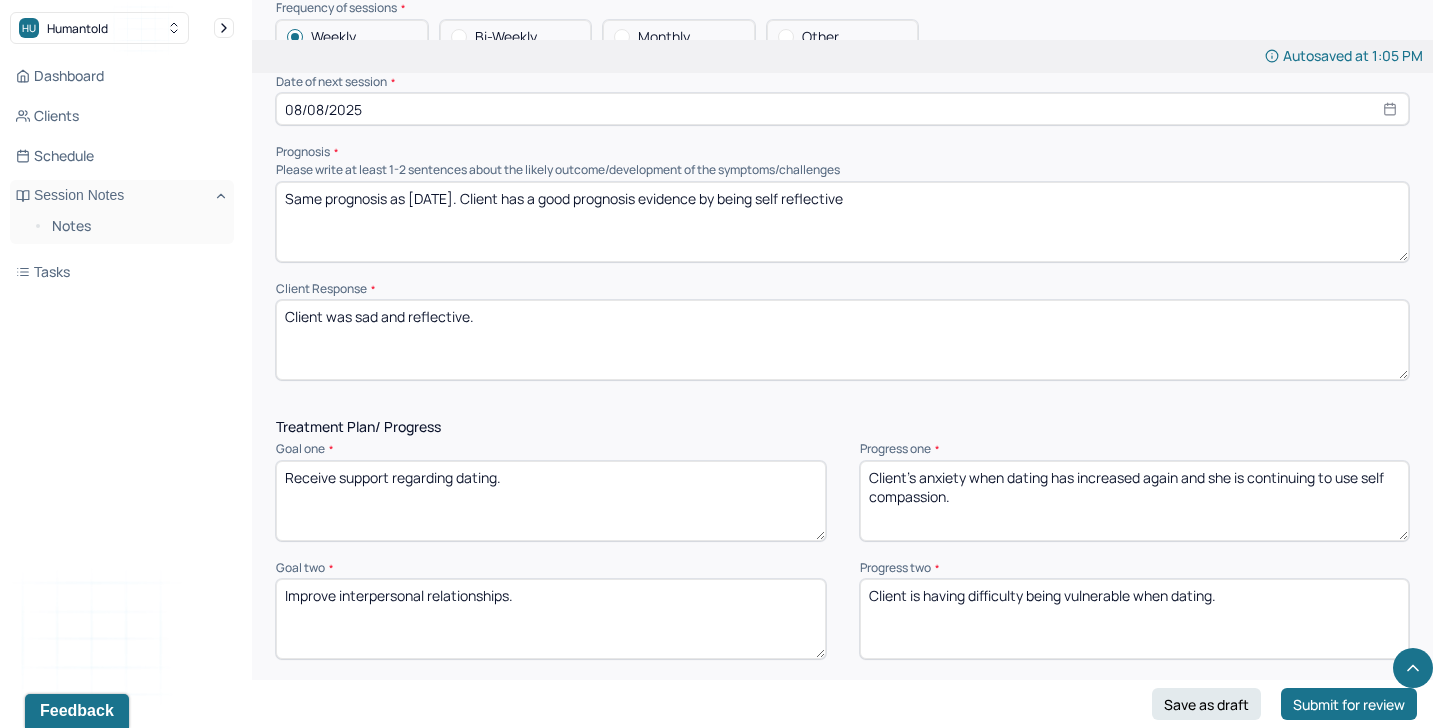 scroll, scrollTop: 2362, scrollLeft: 0, axis: vertical 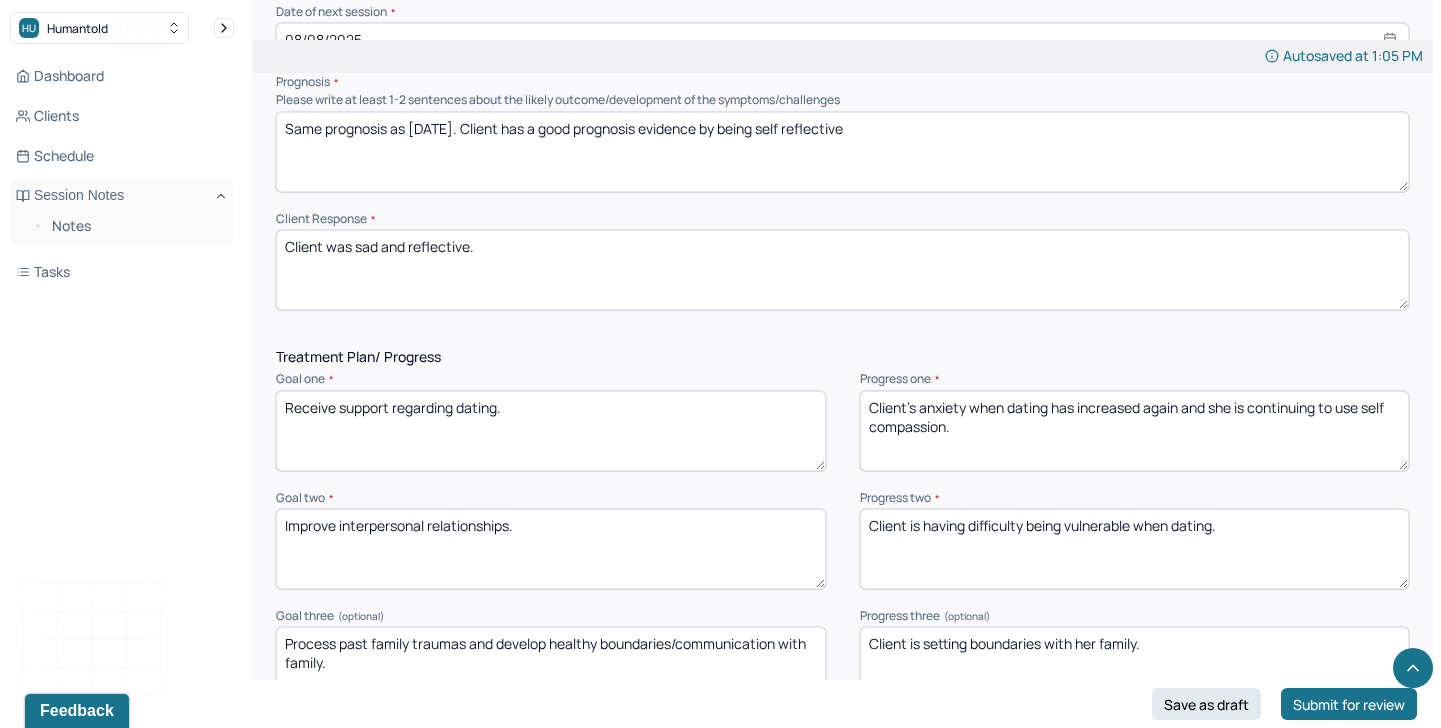 click on "Client's anxiety when dating has increased again and she is continuing to use self compassion." at bounding box center (1135, 431) 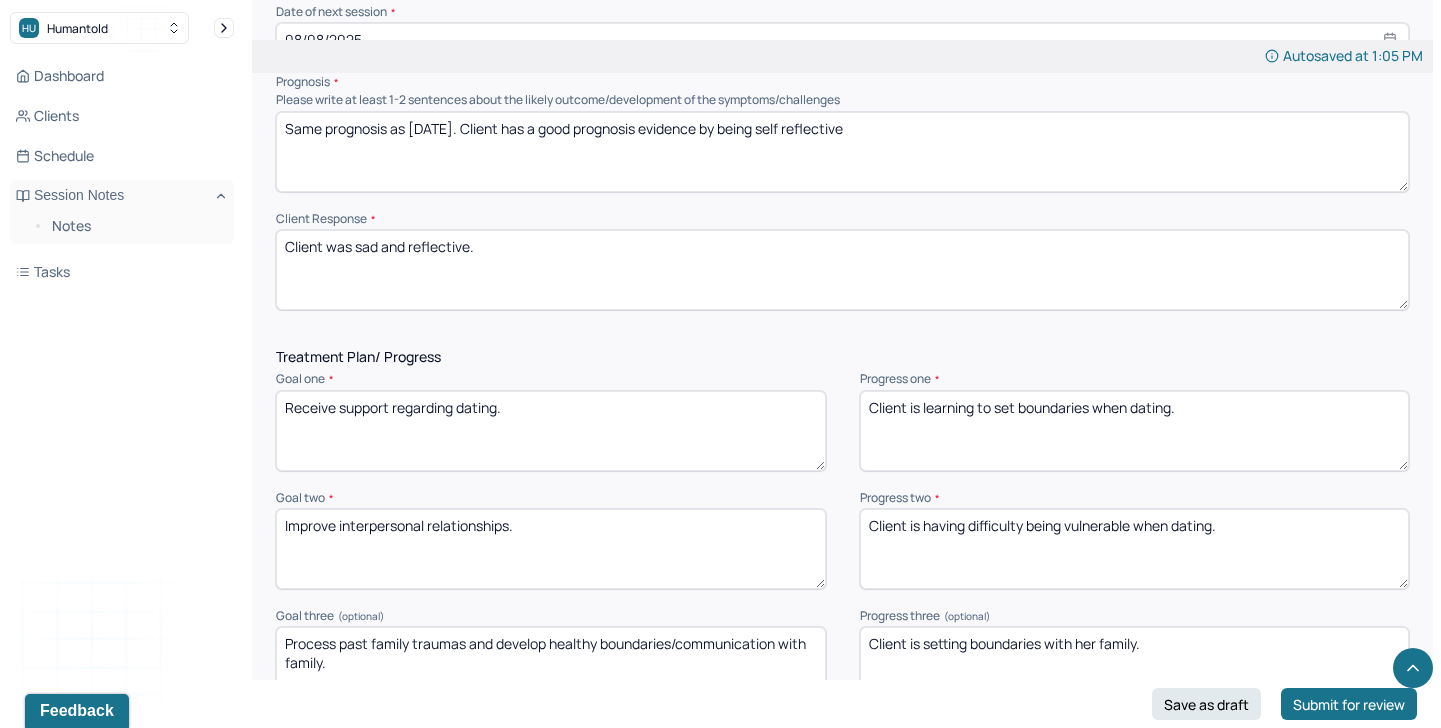 type on "Client is learning to set boundaries when dating." 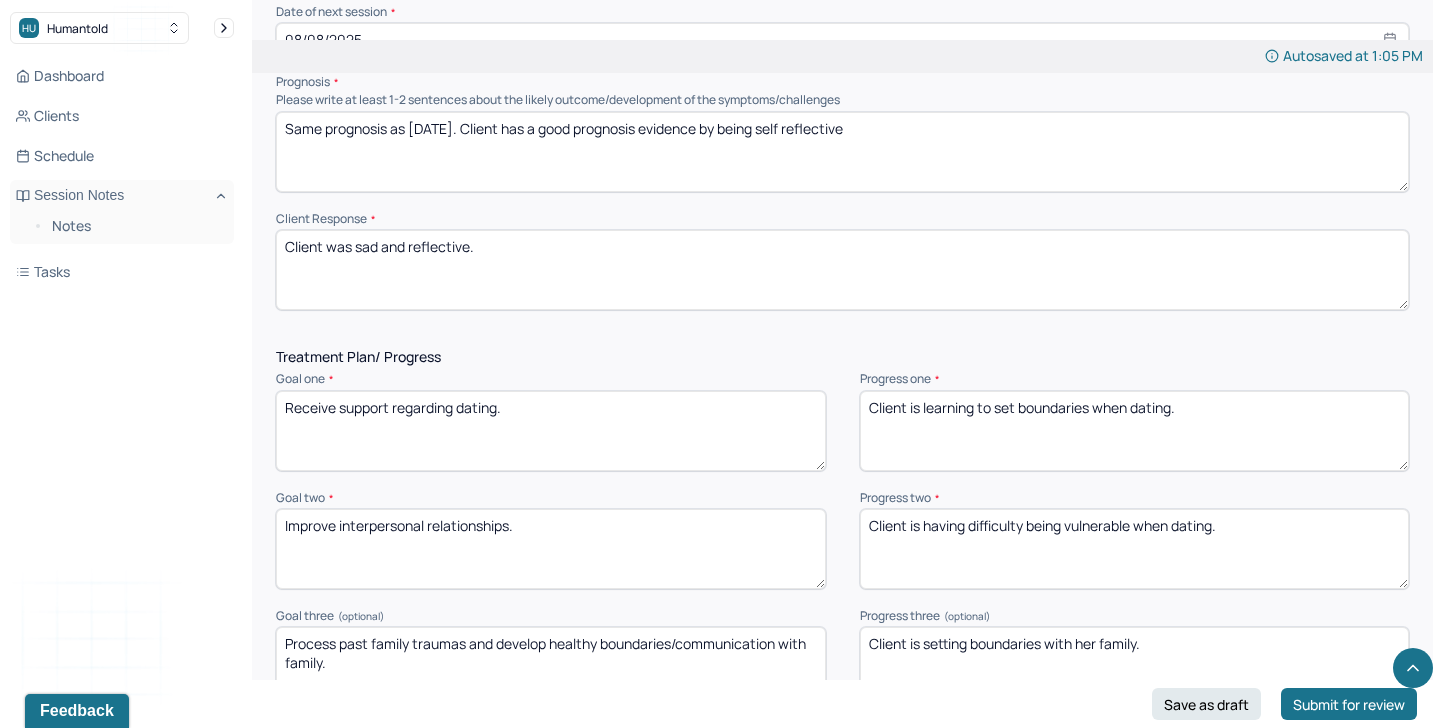 click on "Client is having difficulty being vulnerable when dating." at bounding box center (1135, 549) 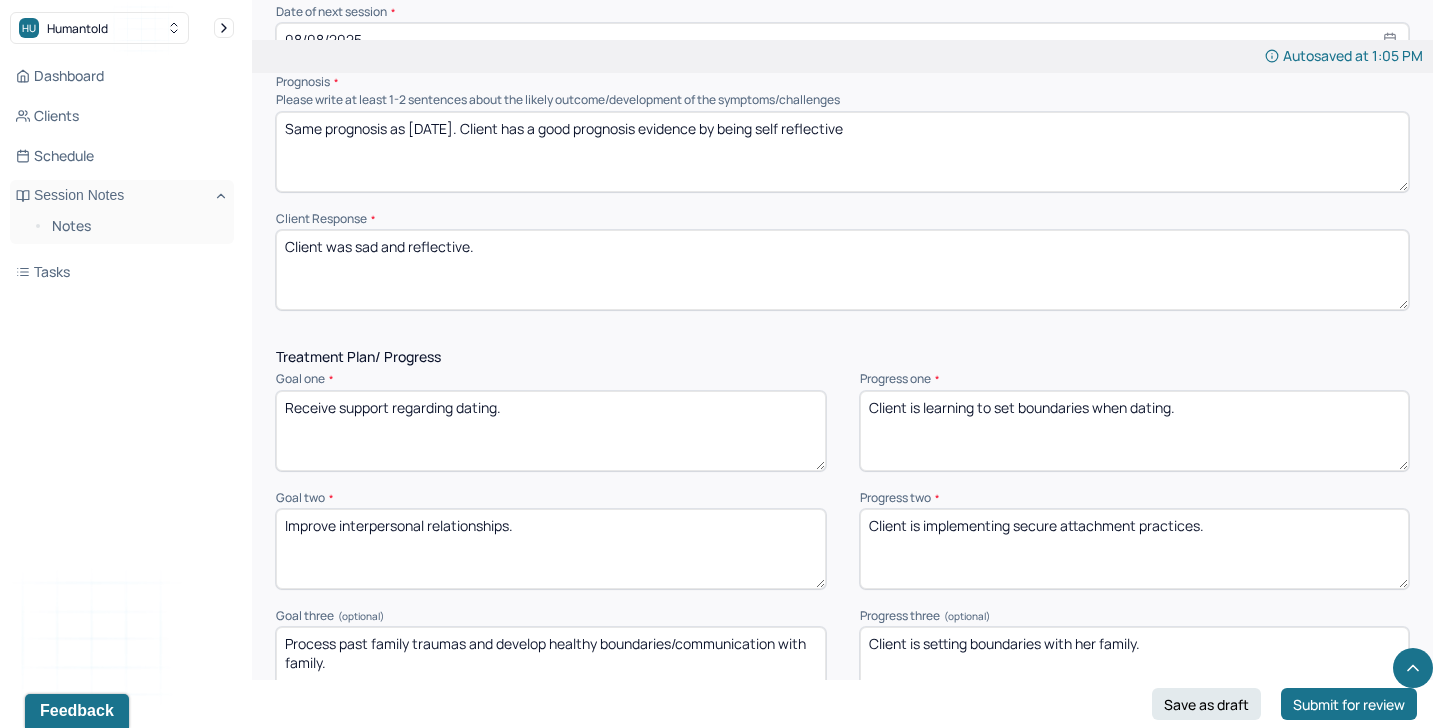 scroll, scrollTop: 2527, scrollLeft: 0, axis: vertical 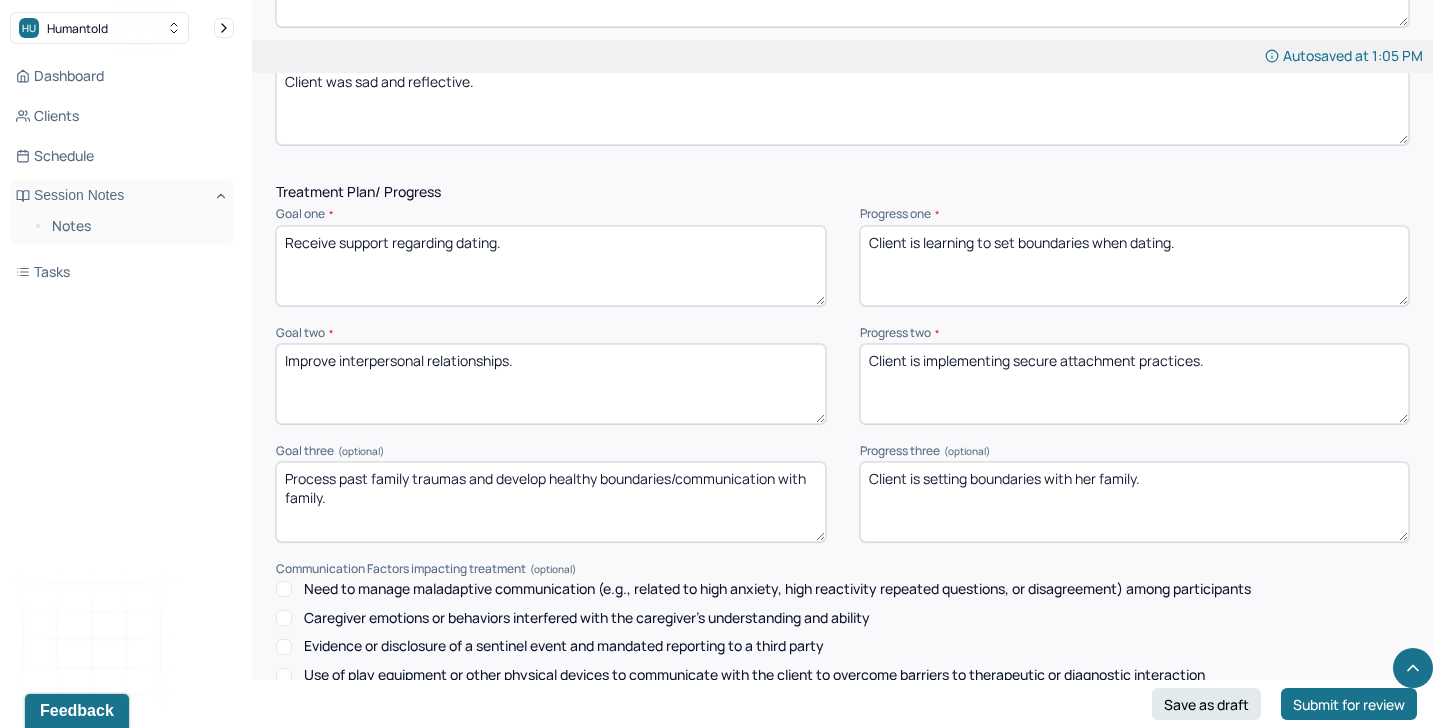 type on "Client is implementing secure attachment practices." 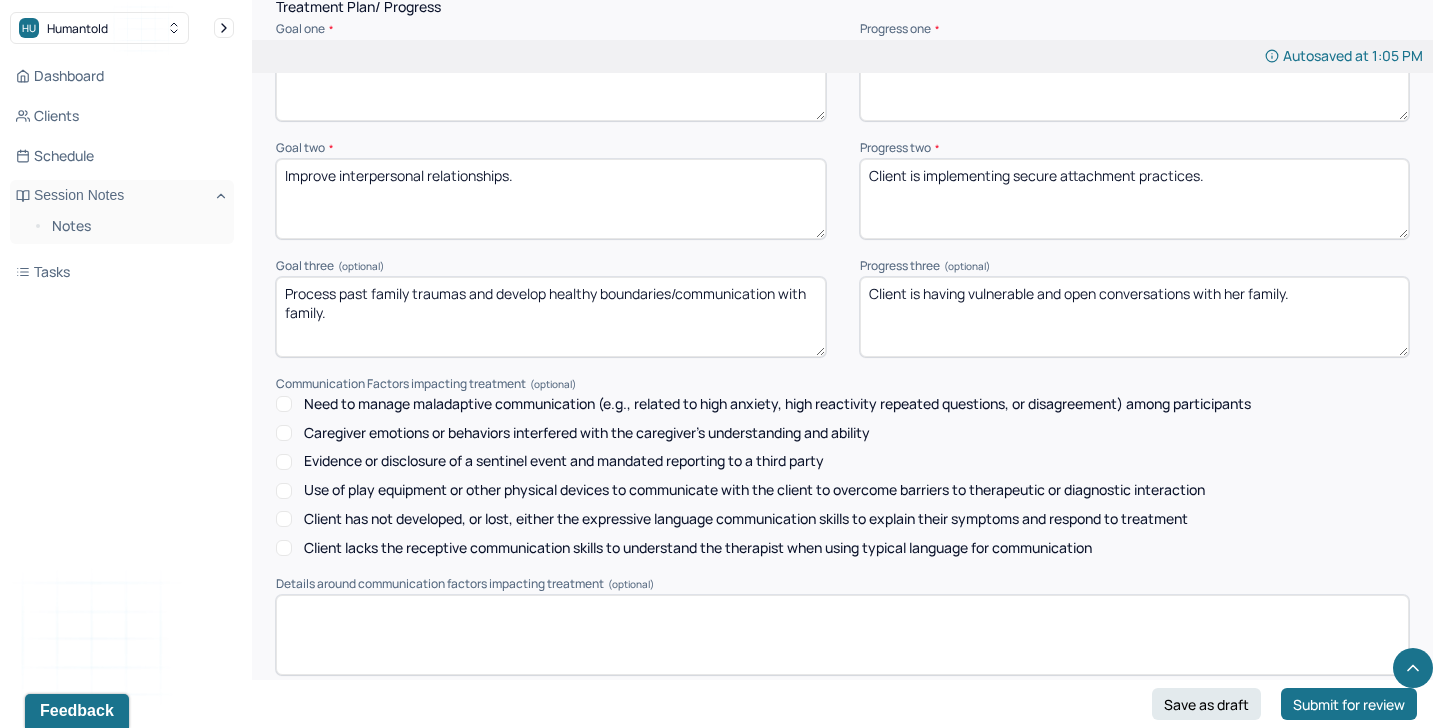 scroll, scrollTop: 2867, scrollLeft: 0, axis: vertical 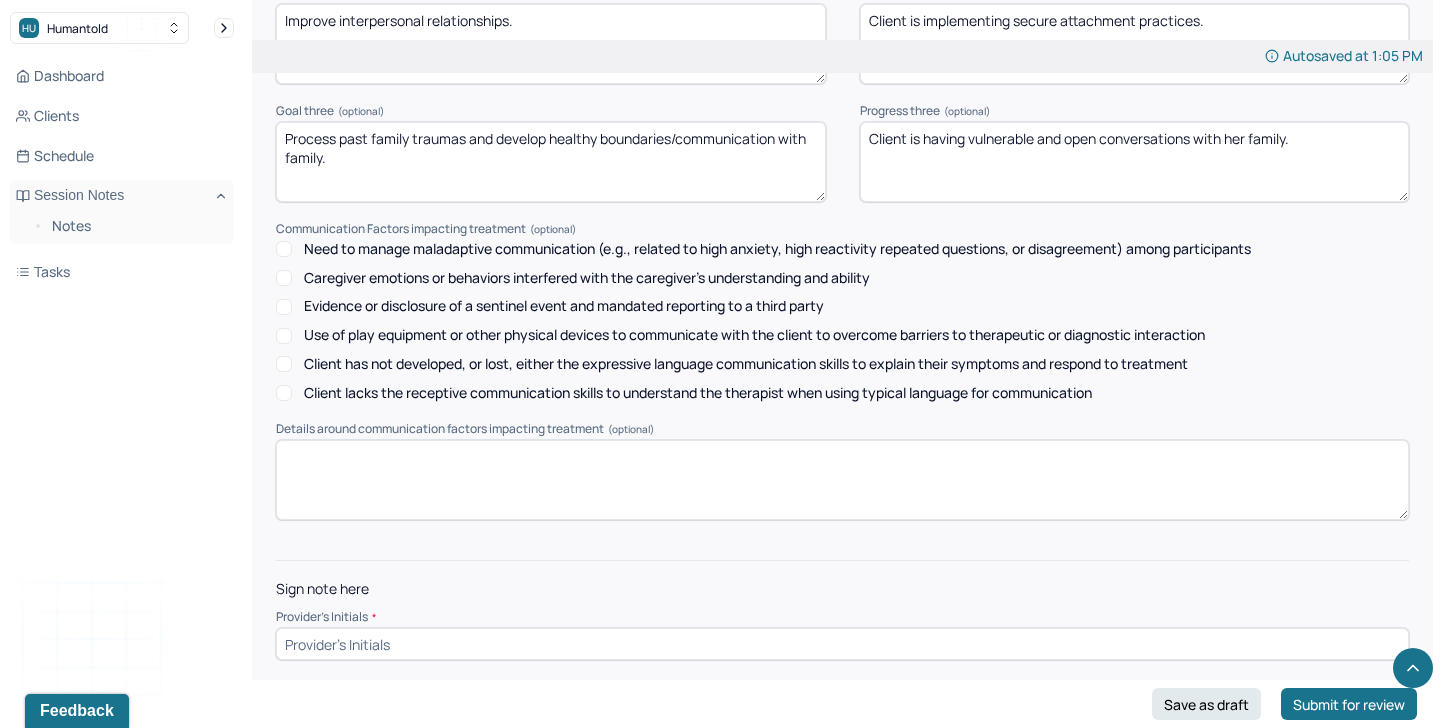type on "Client is having vulnerable and open conversations with her family." 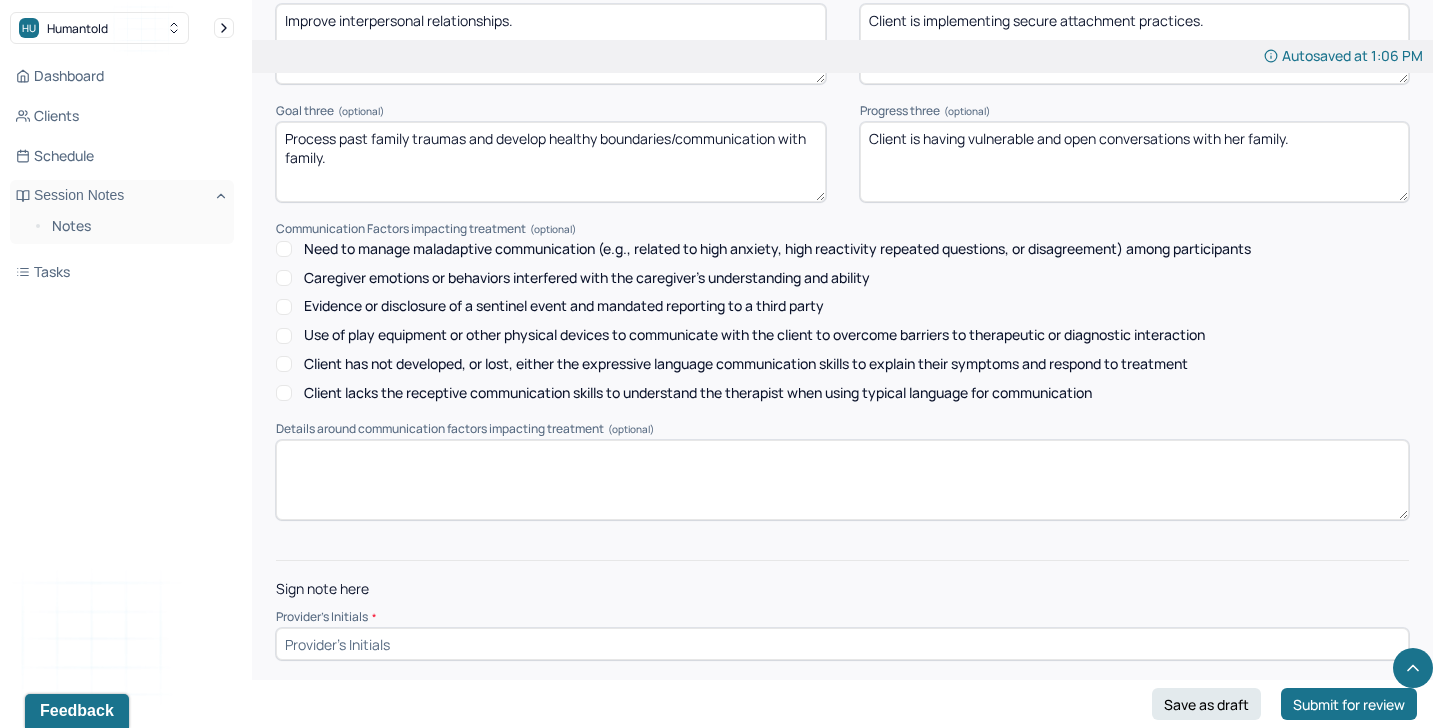 click at bounding box center [842, 644] 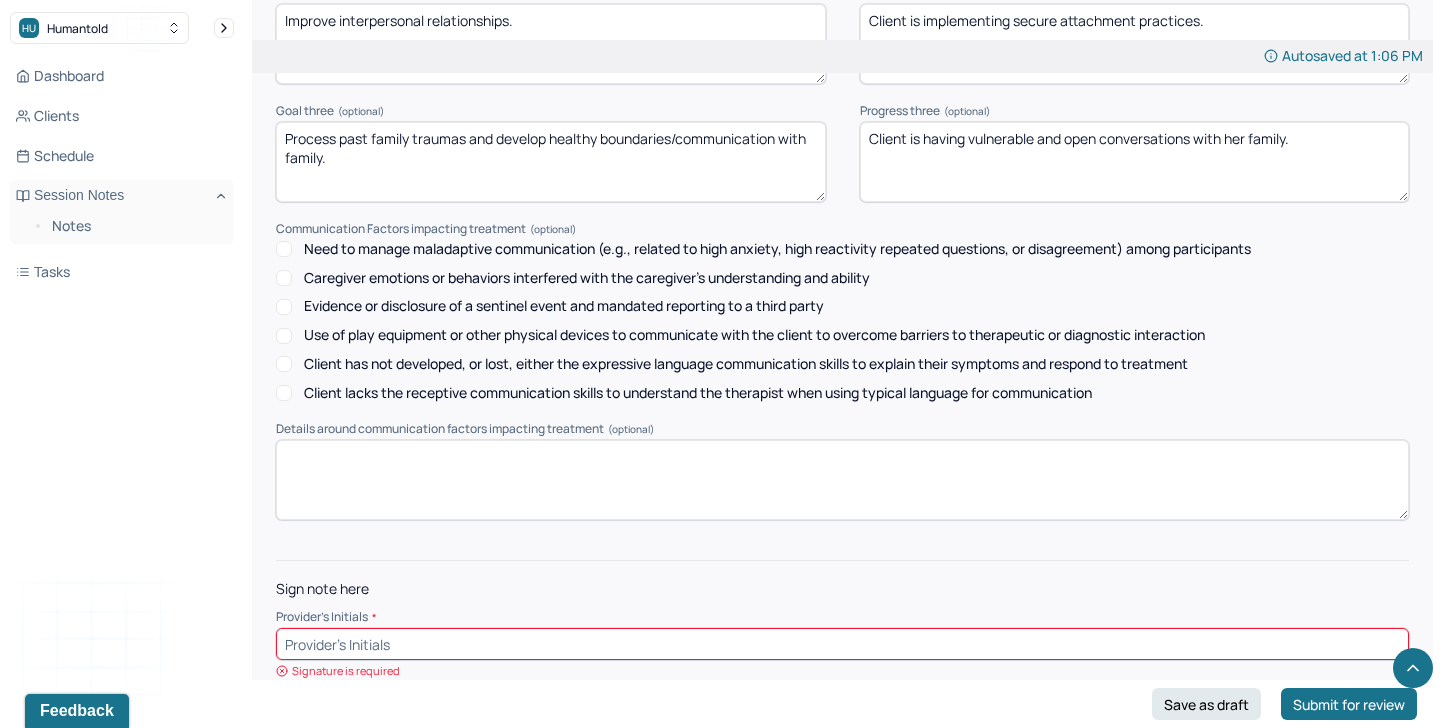 type on "t" 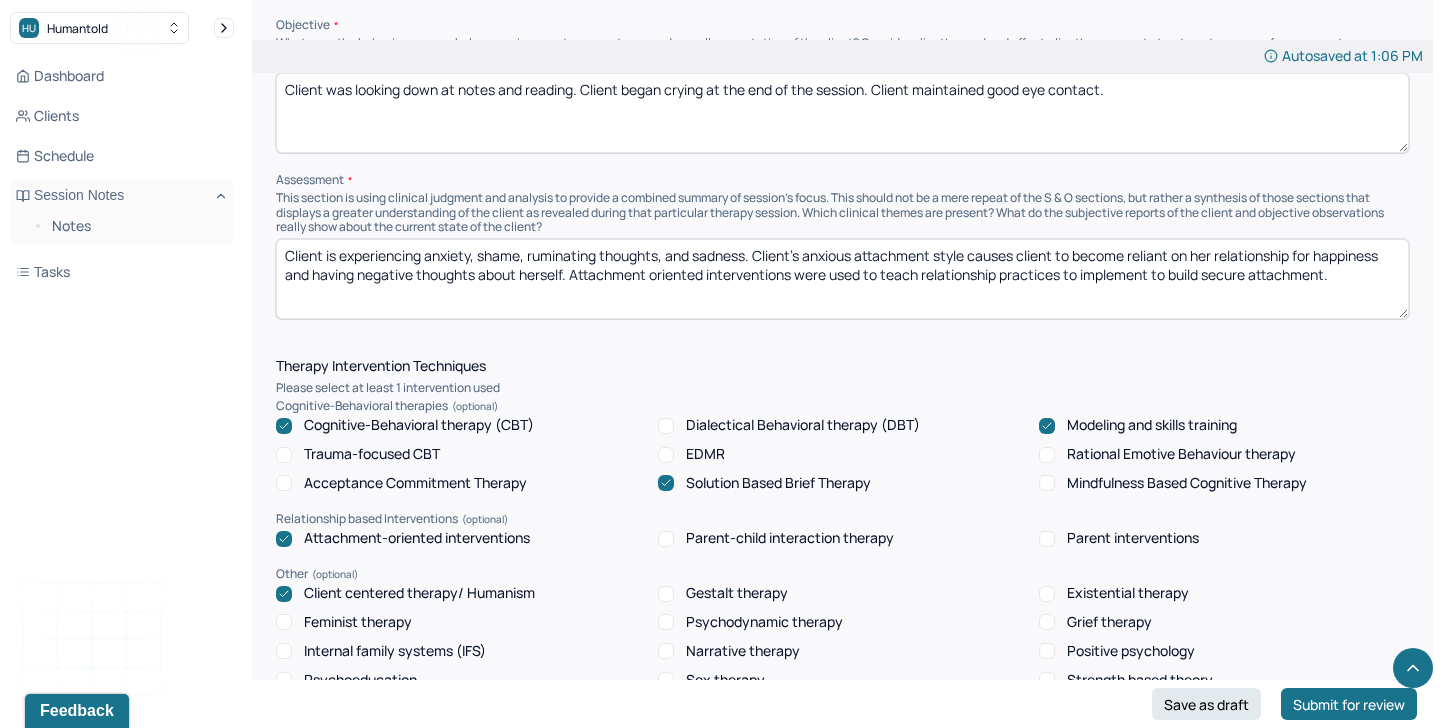scroll, scrollTop: 1372, scrollLeft: 0, axis: vertical 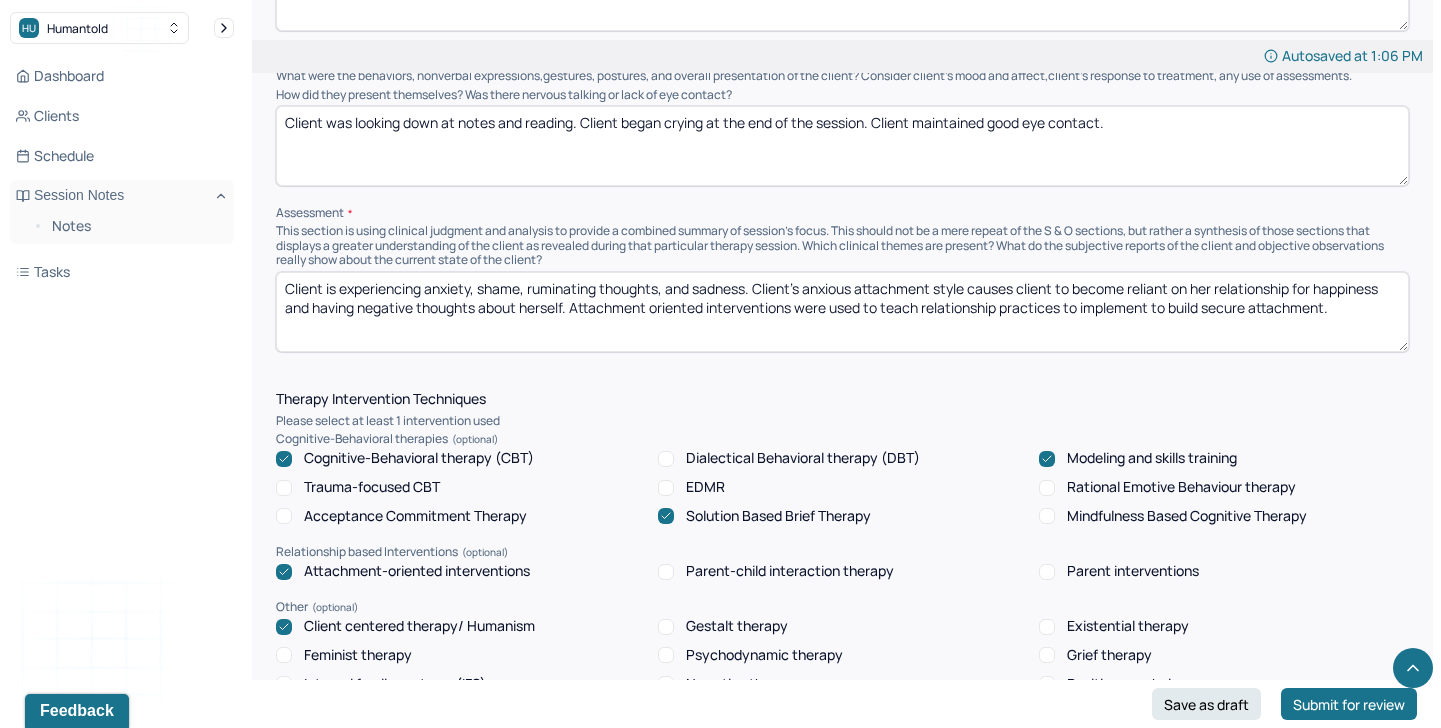 type on "TA" 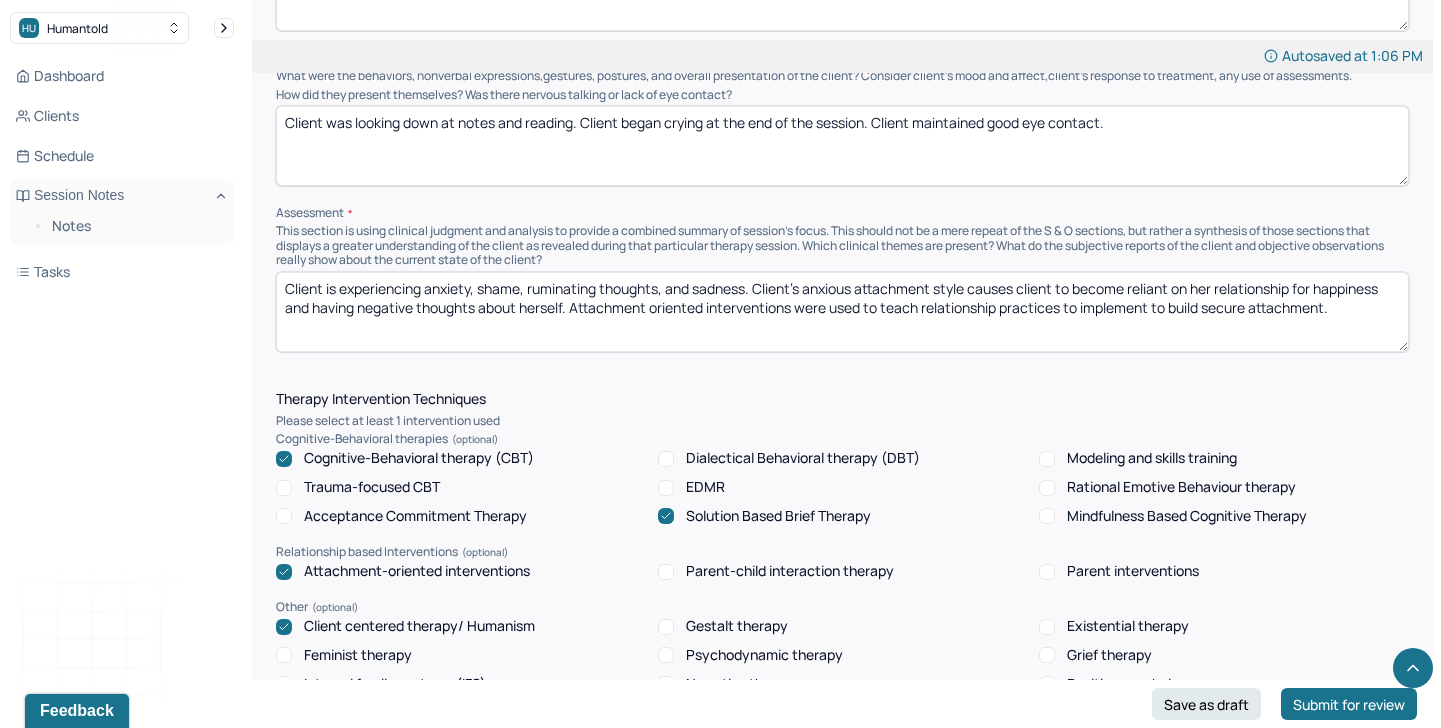 click on "Solution Based Brief Therapy" at bounding box center (778, 516) 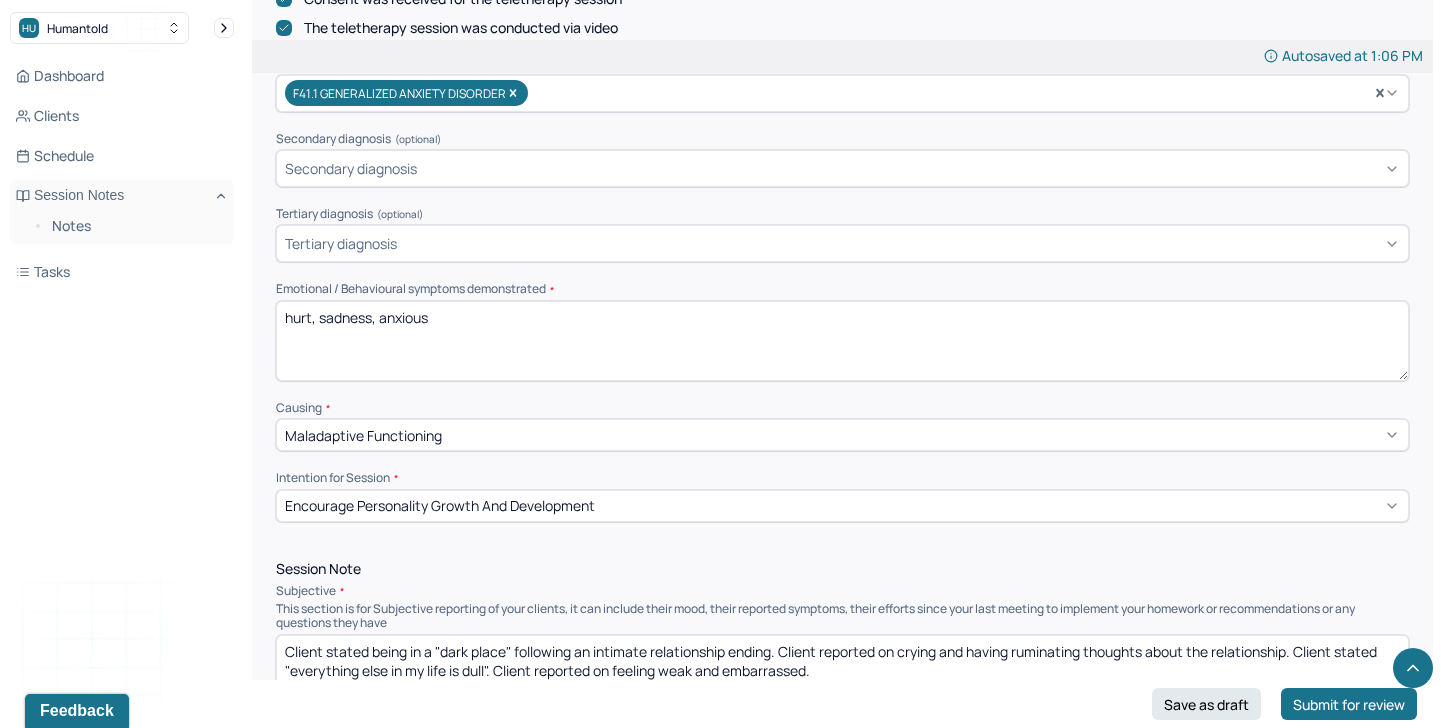scroll, scrollTop: 687, scrollLeft: 0, axis: vertical 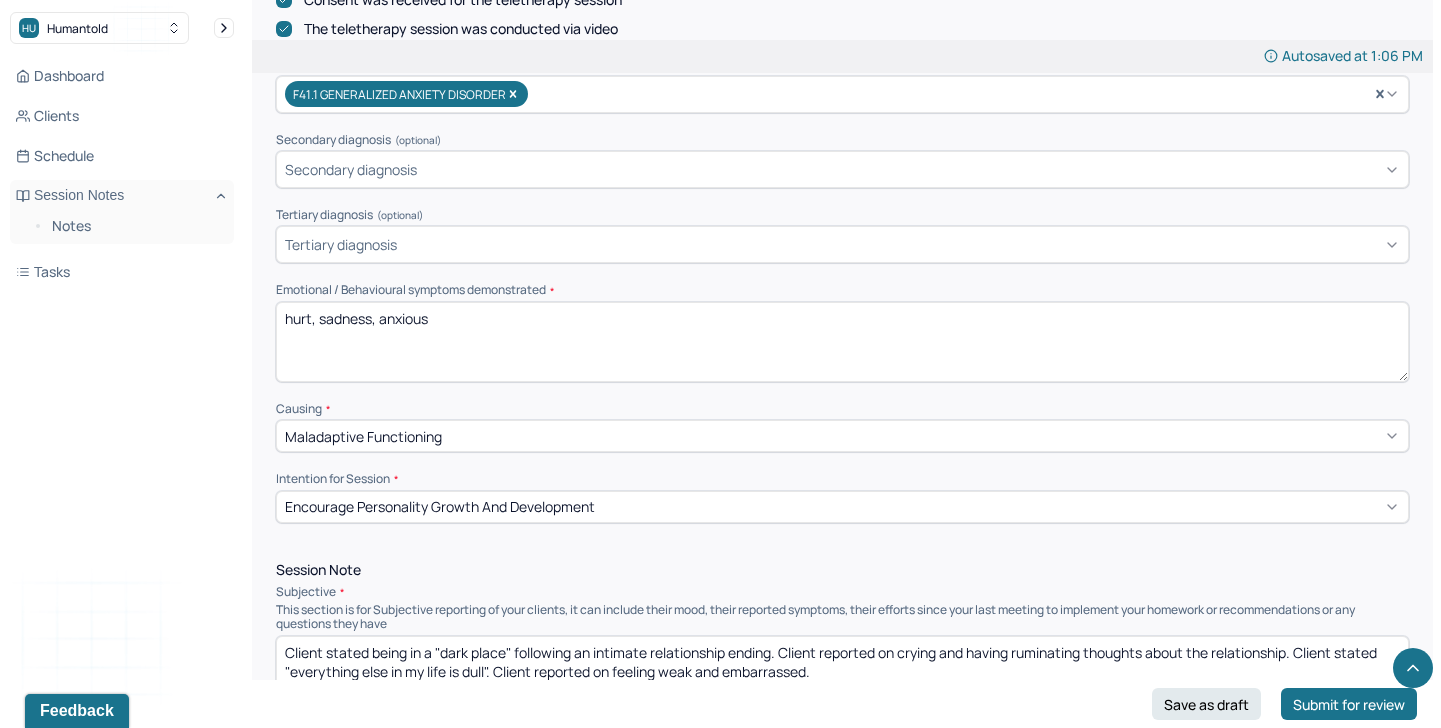 click on "hurt, sadness, anxious" at bounding box center (842, 342) 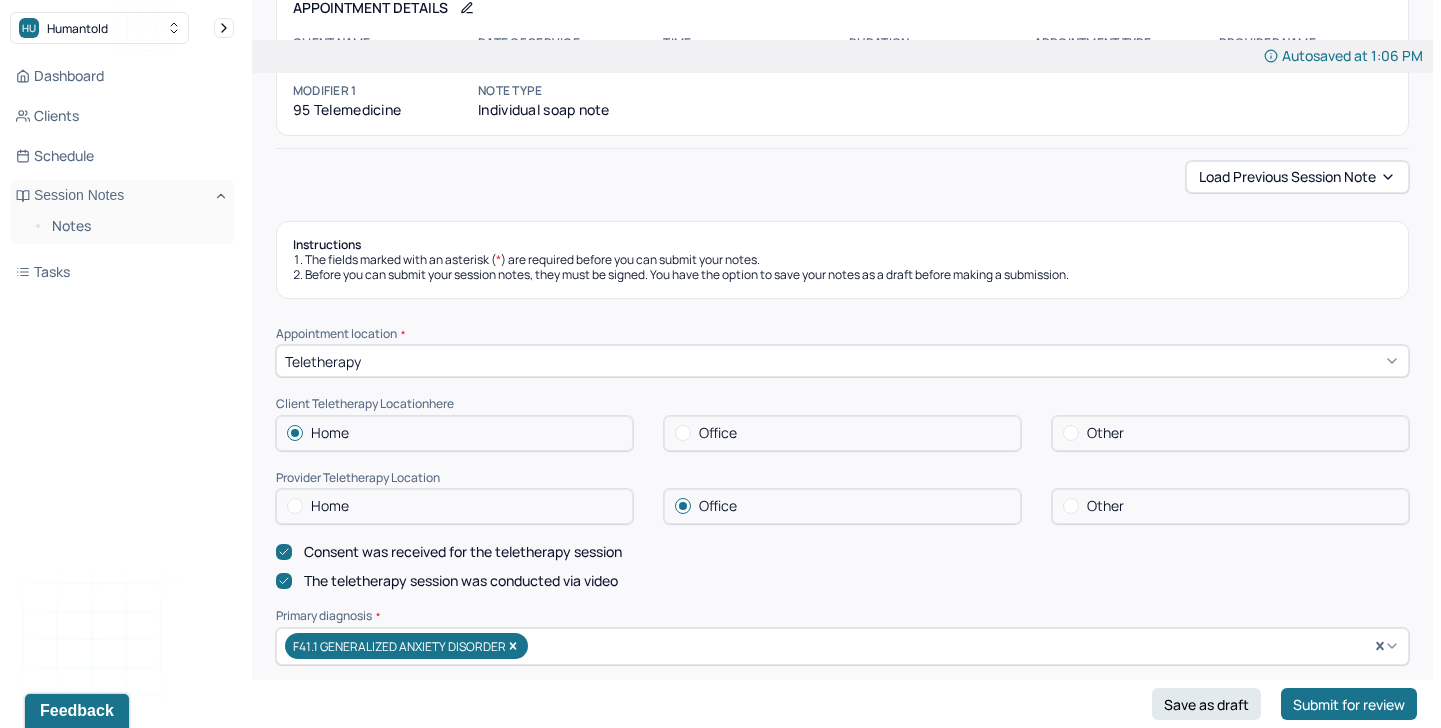 scroll, scrollTop: 0, scrollLeft: 0, axis: both 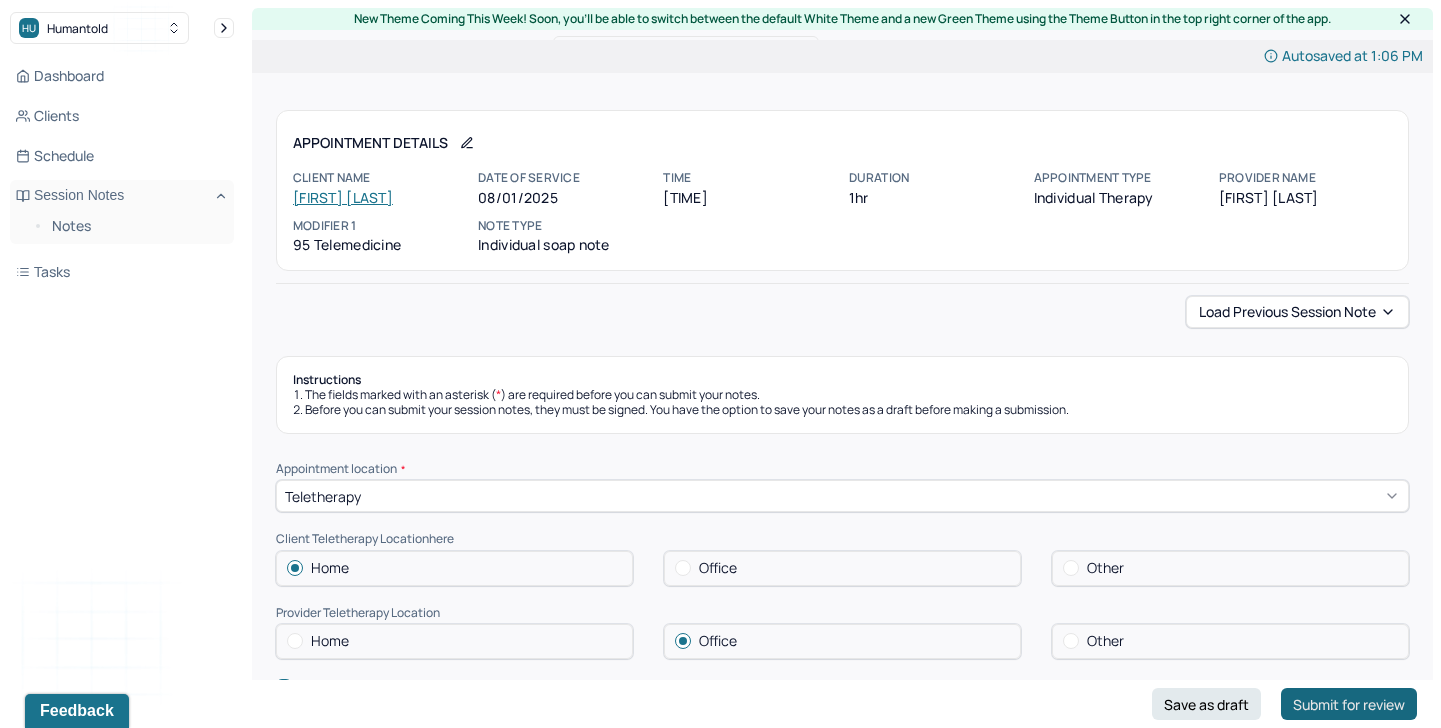 type on "hurt, sadness, anxious, shame, ruminating thoughts" 